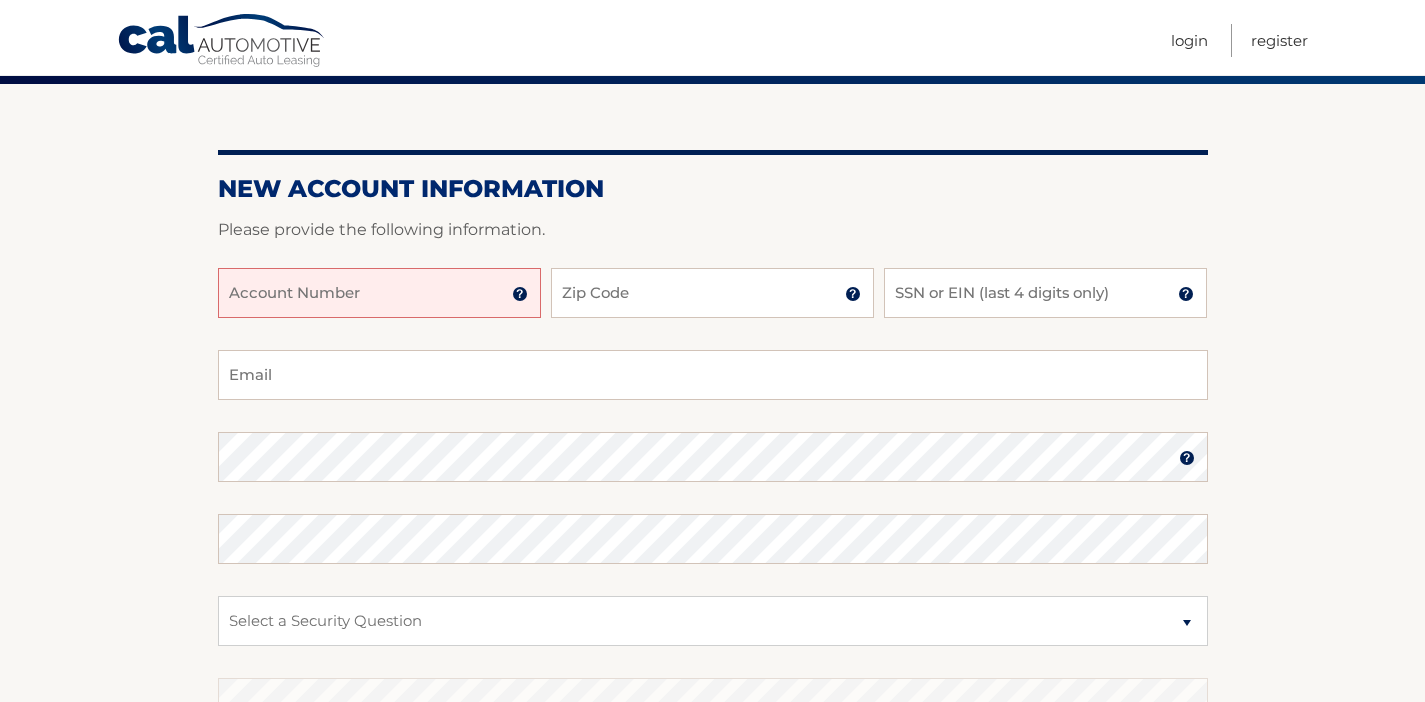 scroll, scrollTop: 158, scrollLeft: 0, axis: vertical 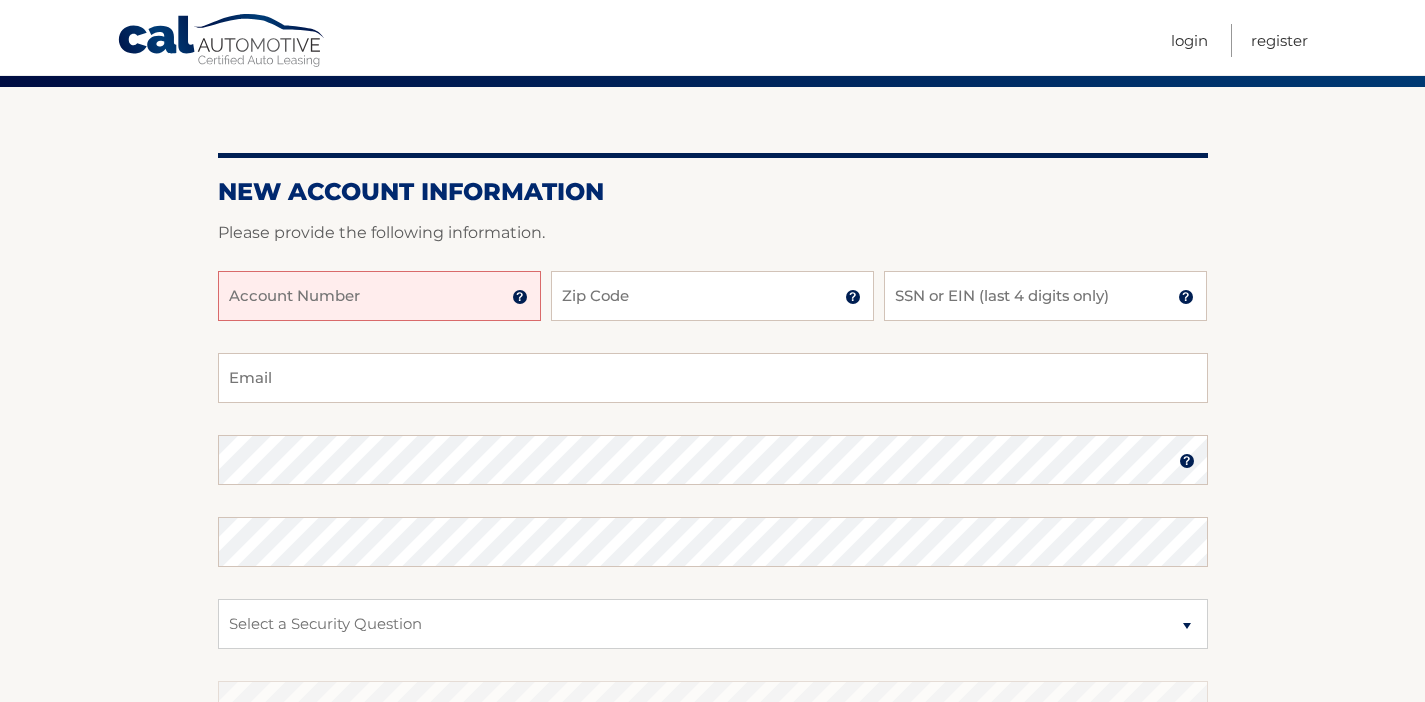 click at bounding box center (520, 297) 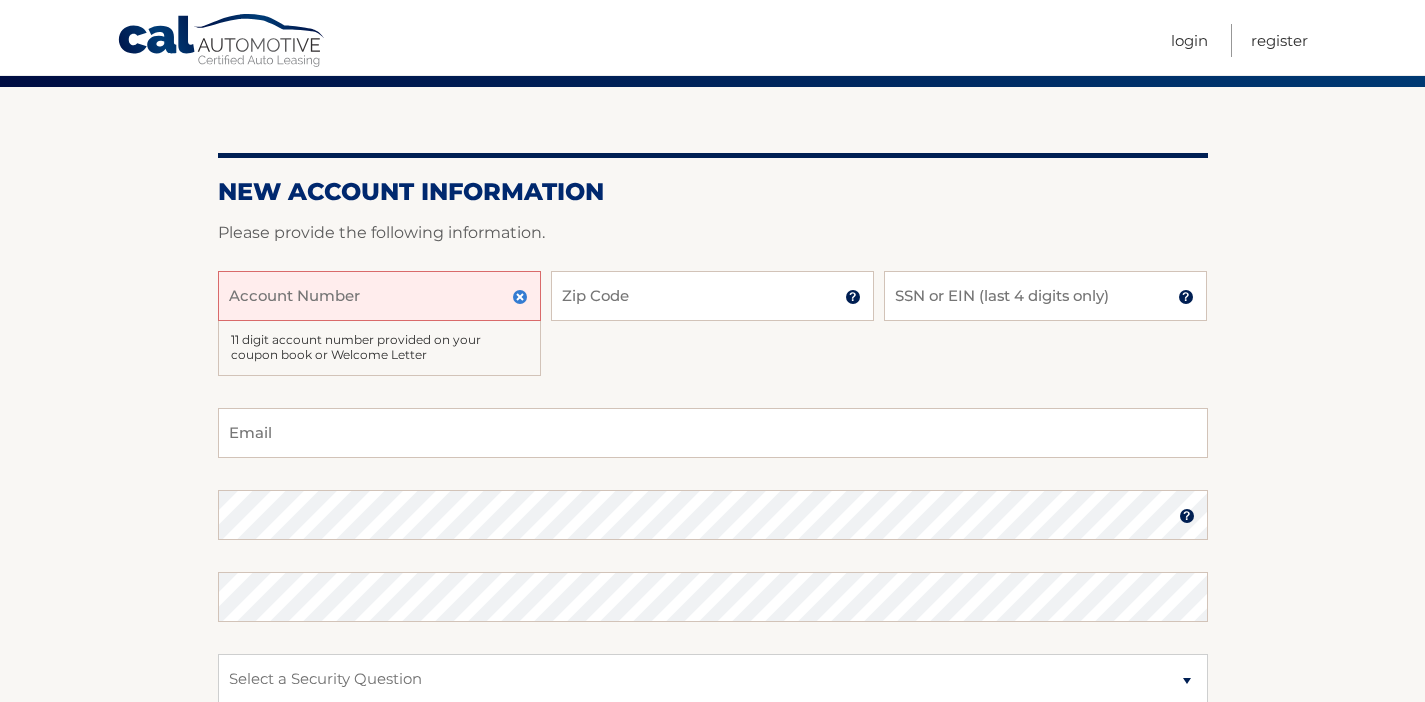 click on "Account Number" at bounding box center (379, 296) 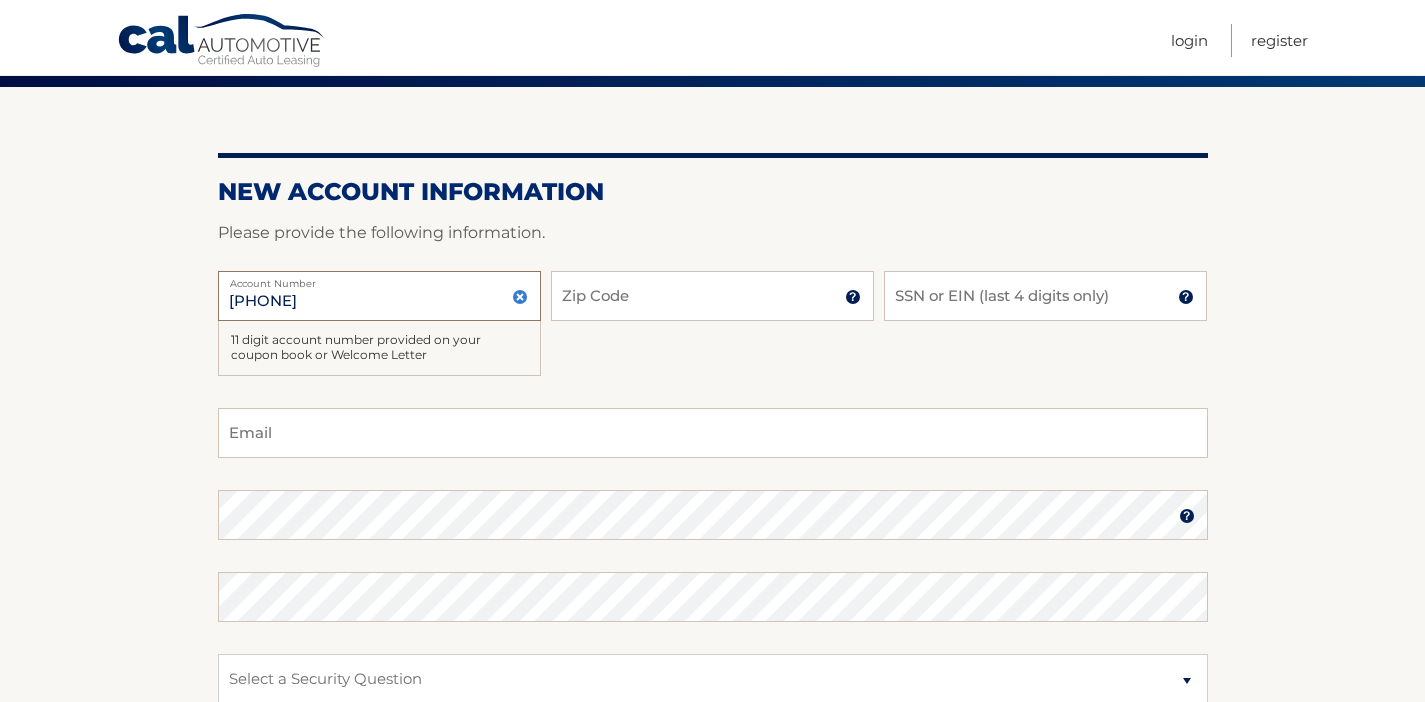 type on "[PHONE]" 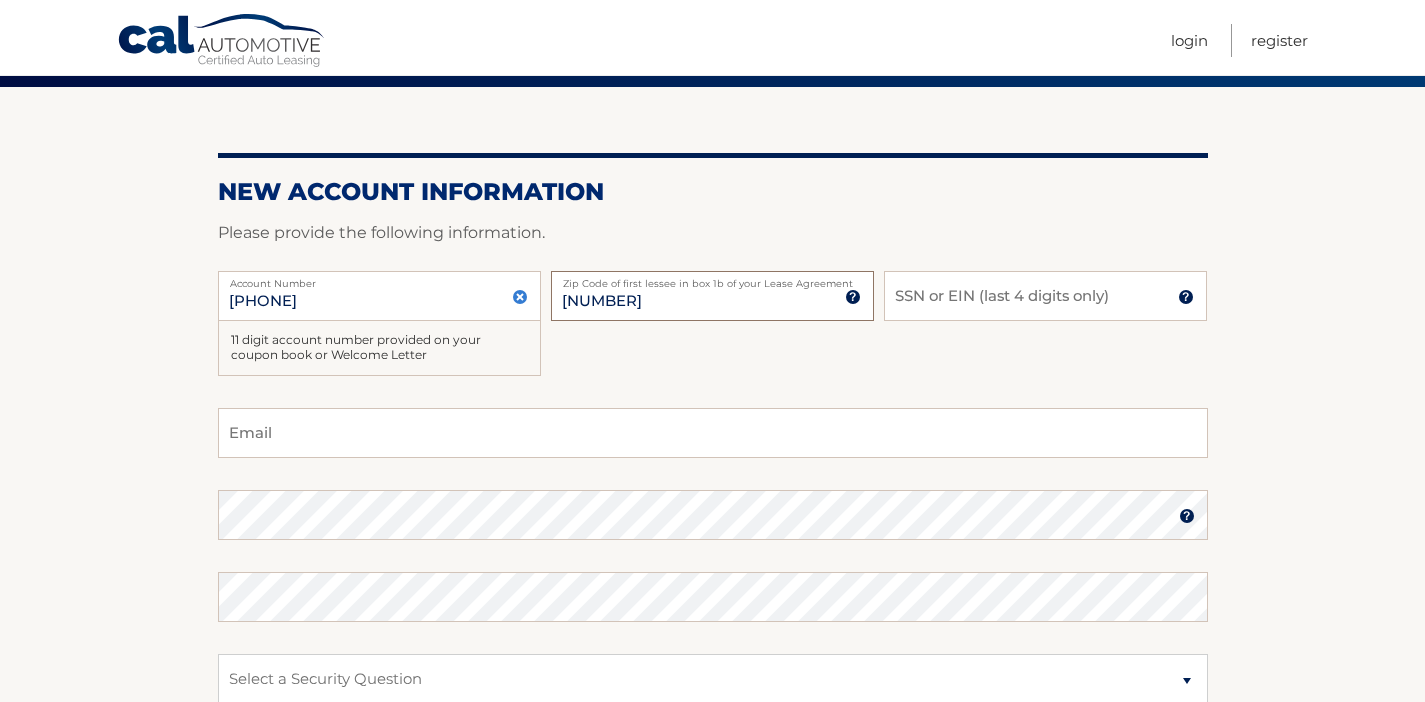 type on "11789" 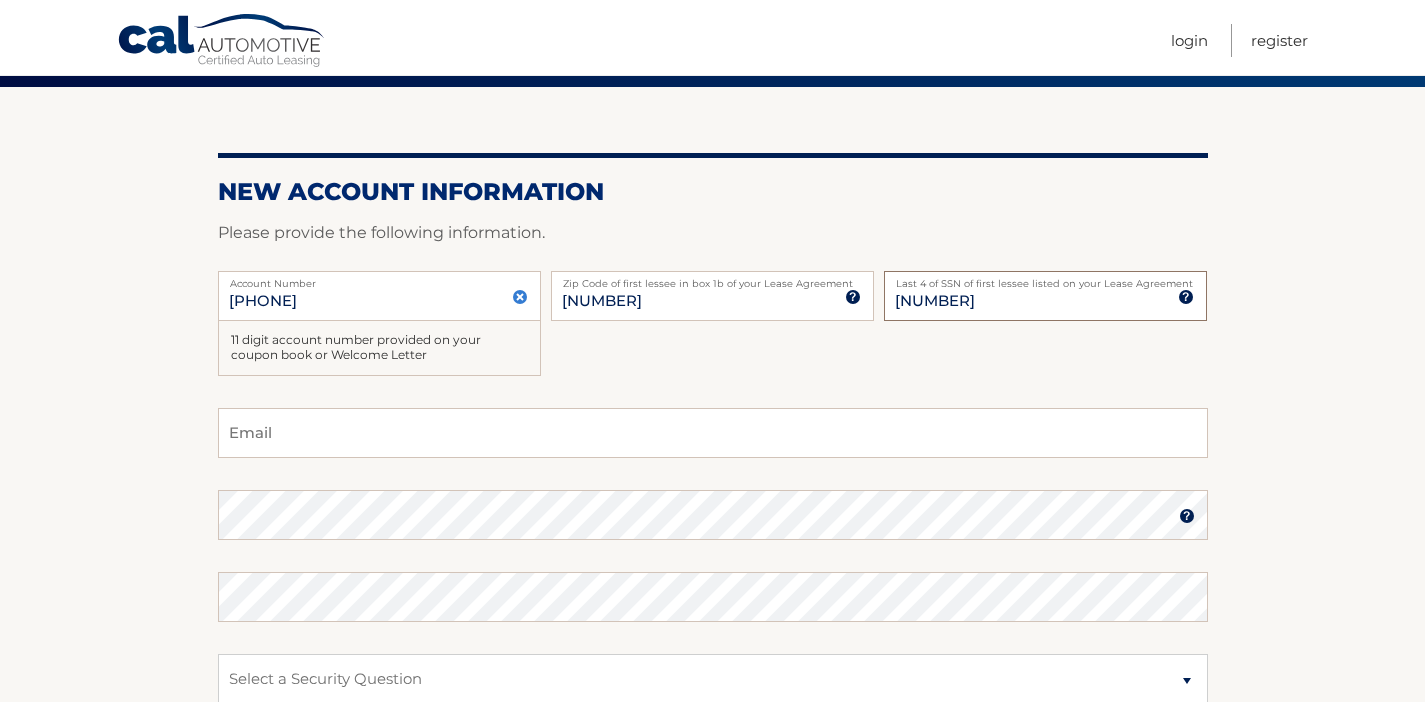 type on "0102" 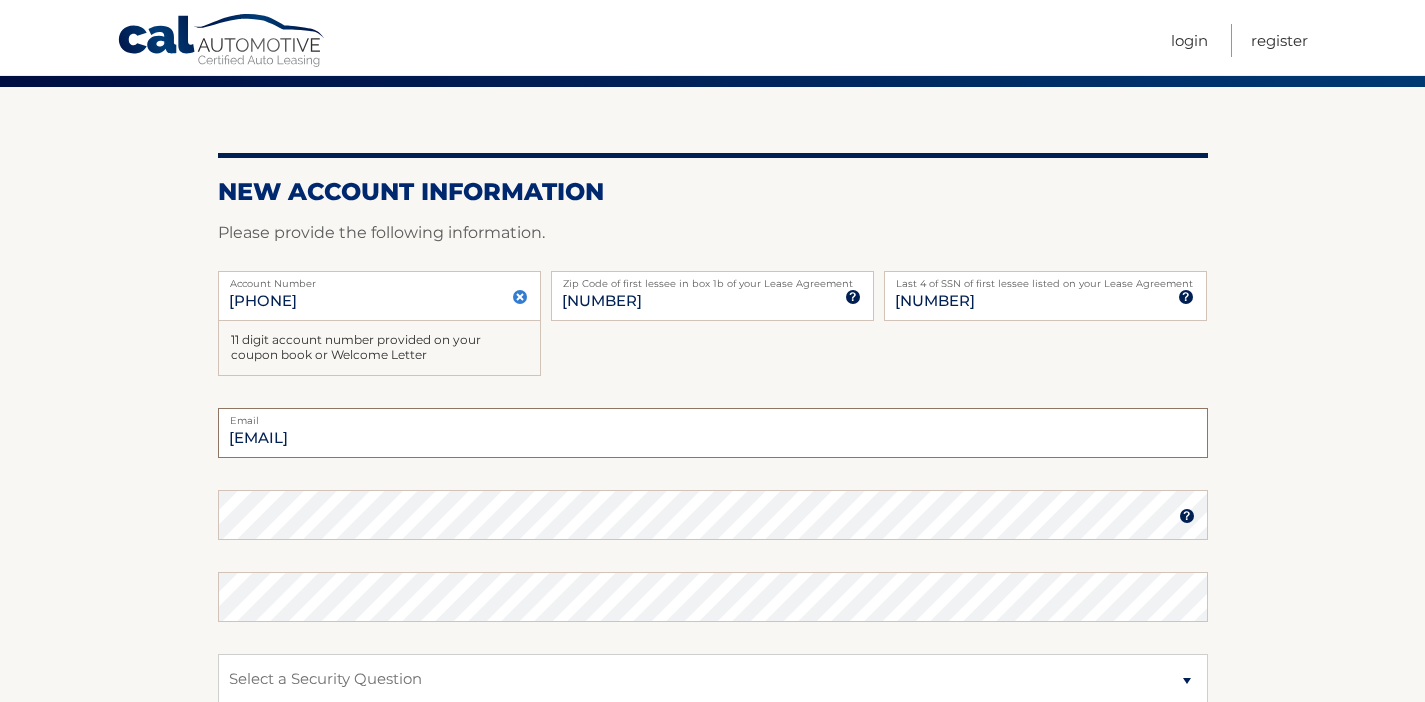 type on "kennedykv8@gmail.com" 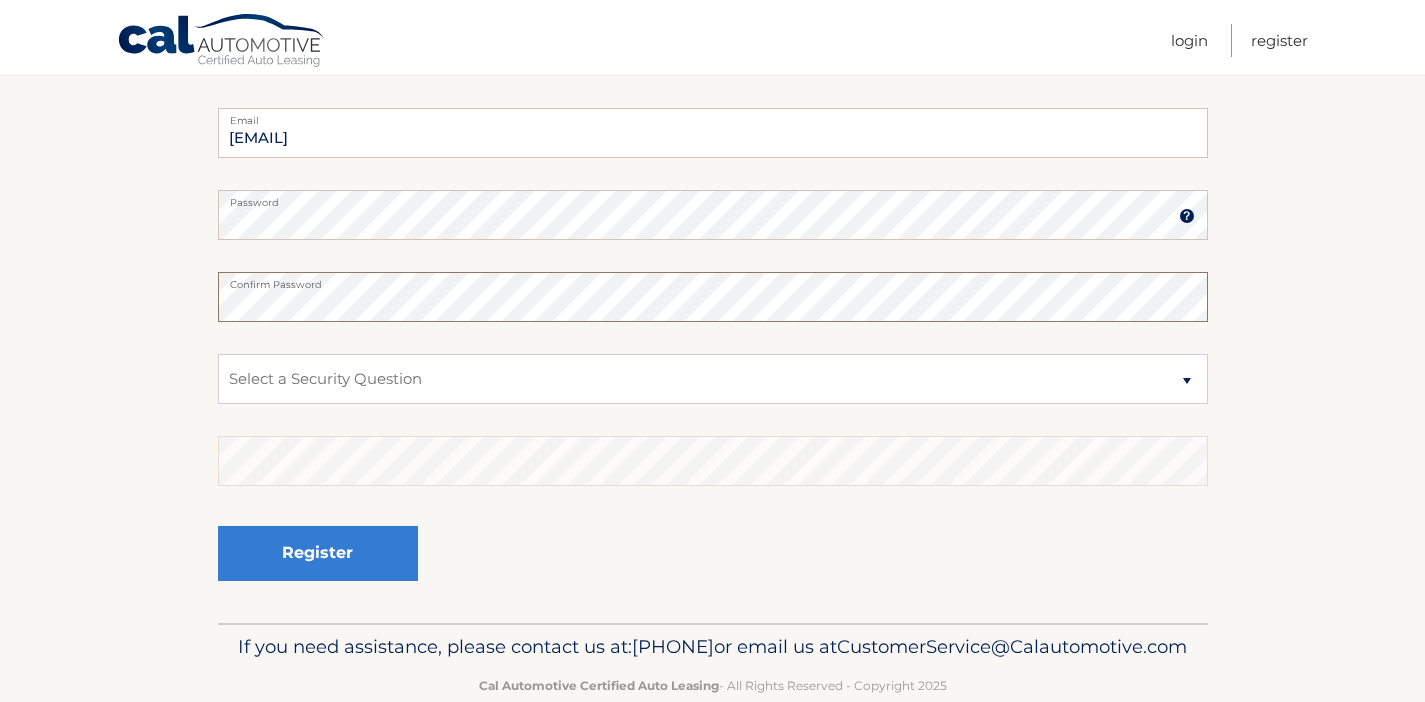 scroll, scrollTop: 462, scrollLeft: 0, axis: vertical 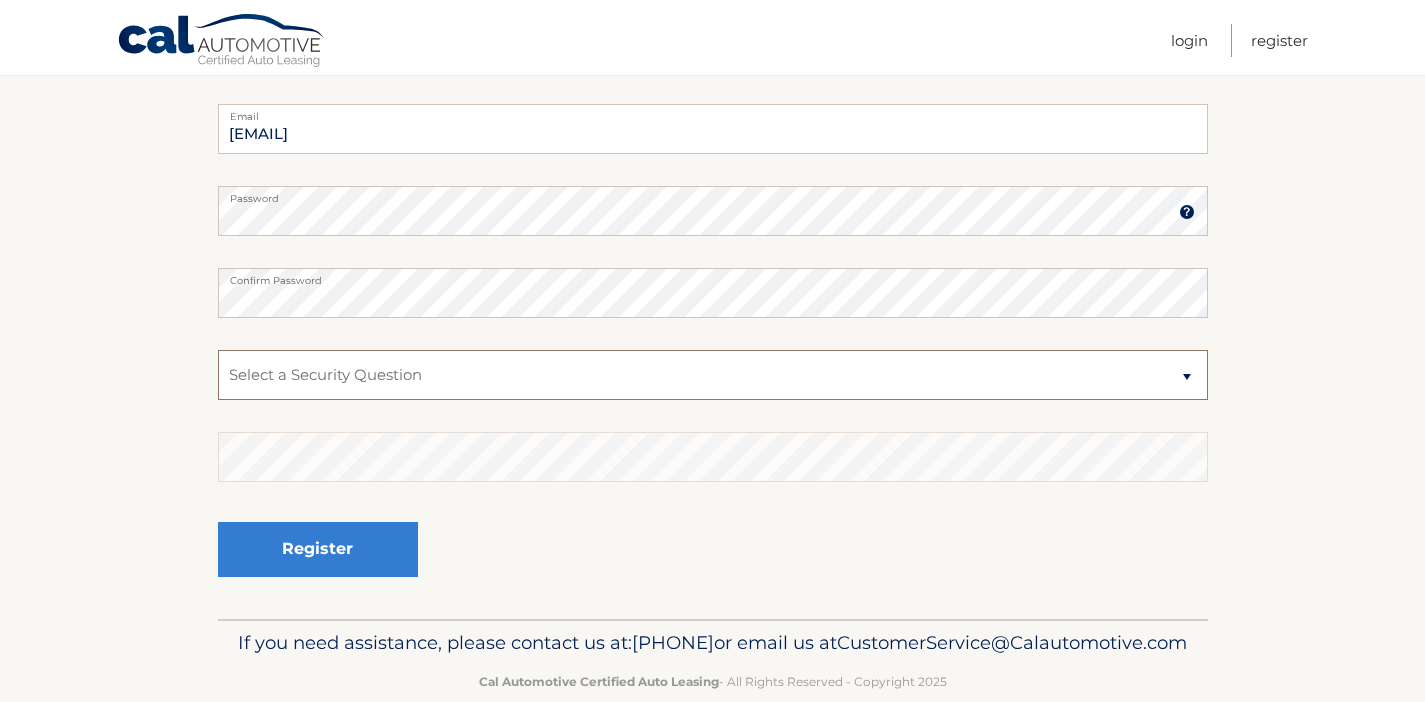 select on "2" 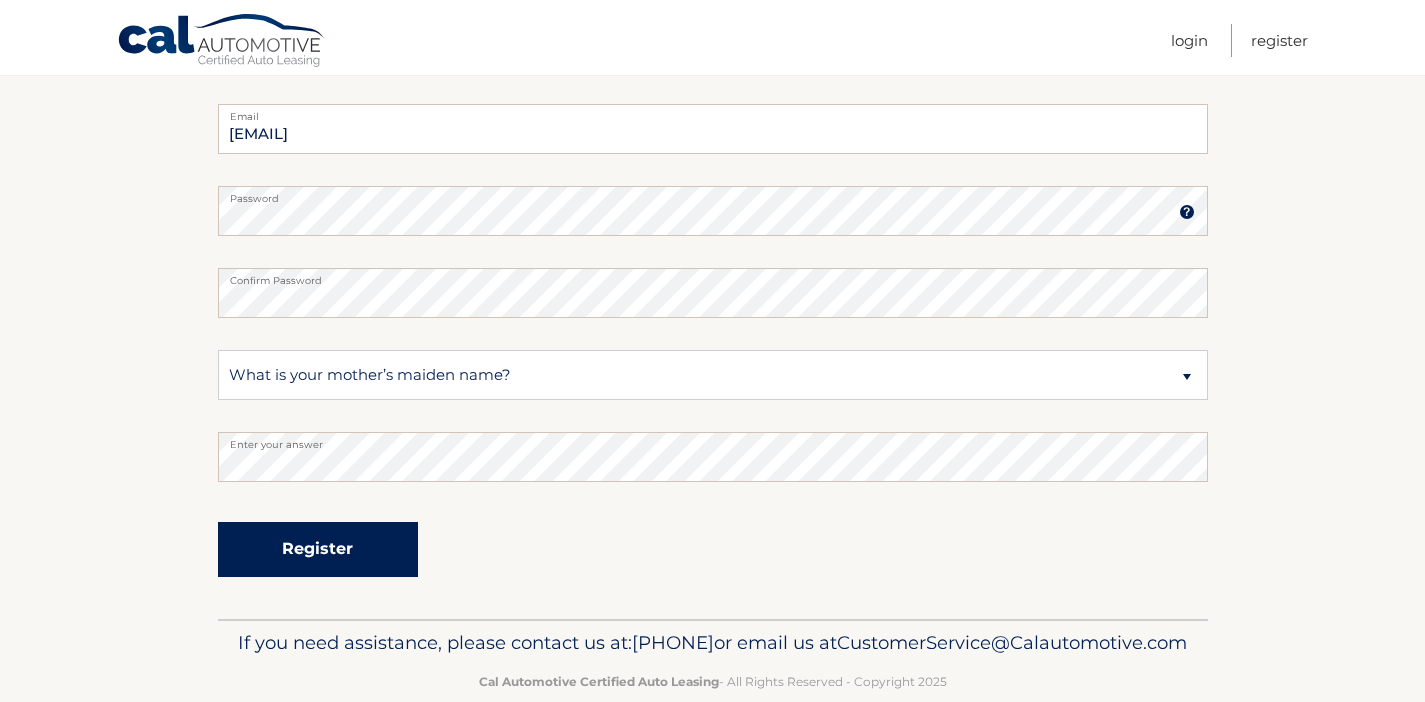 click on "Register" at bounding box center [318, 549] 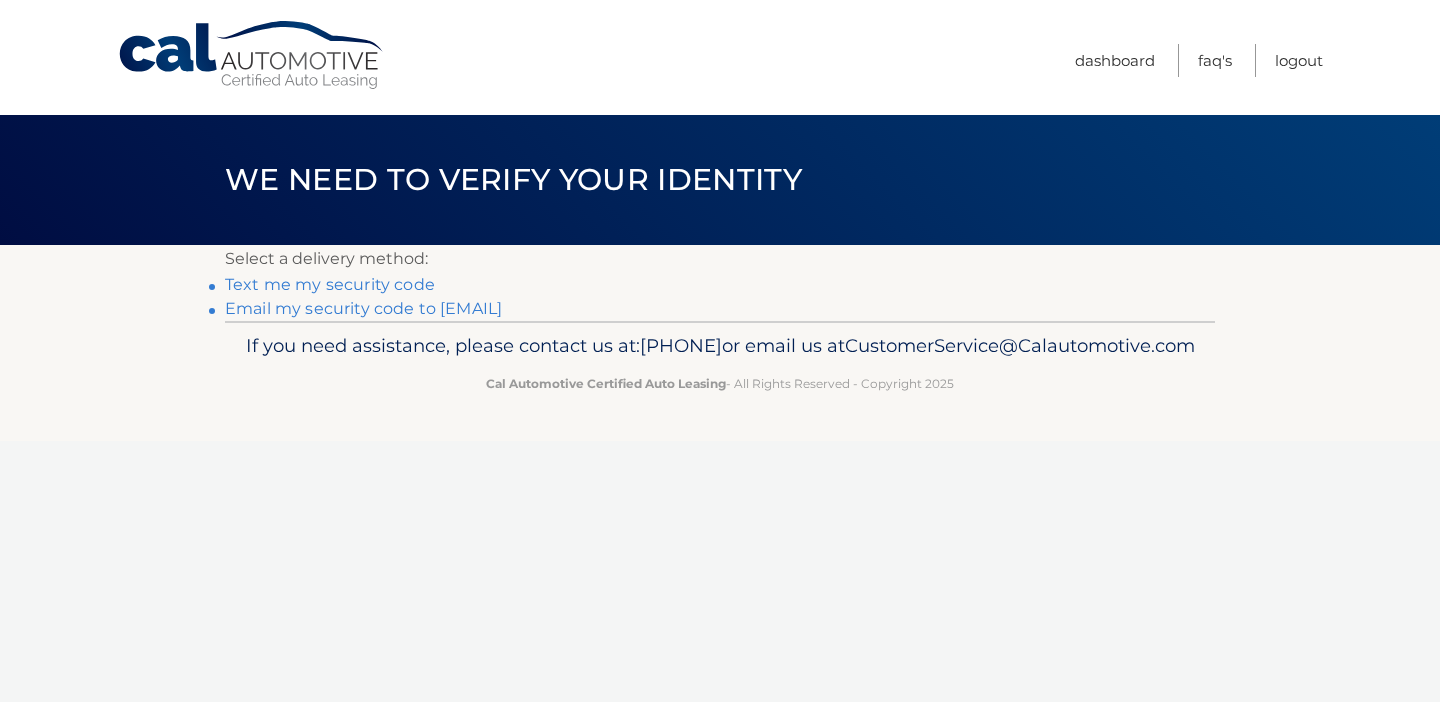 scroll, scrollTop: 0, scrollLeft: 0, axis: both 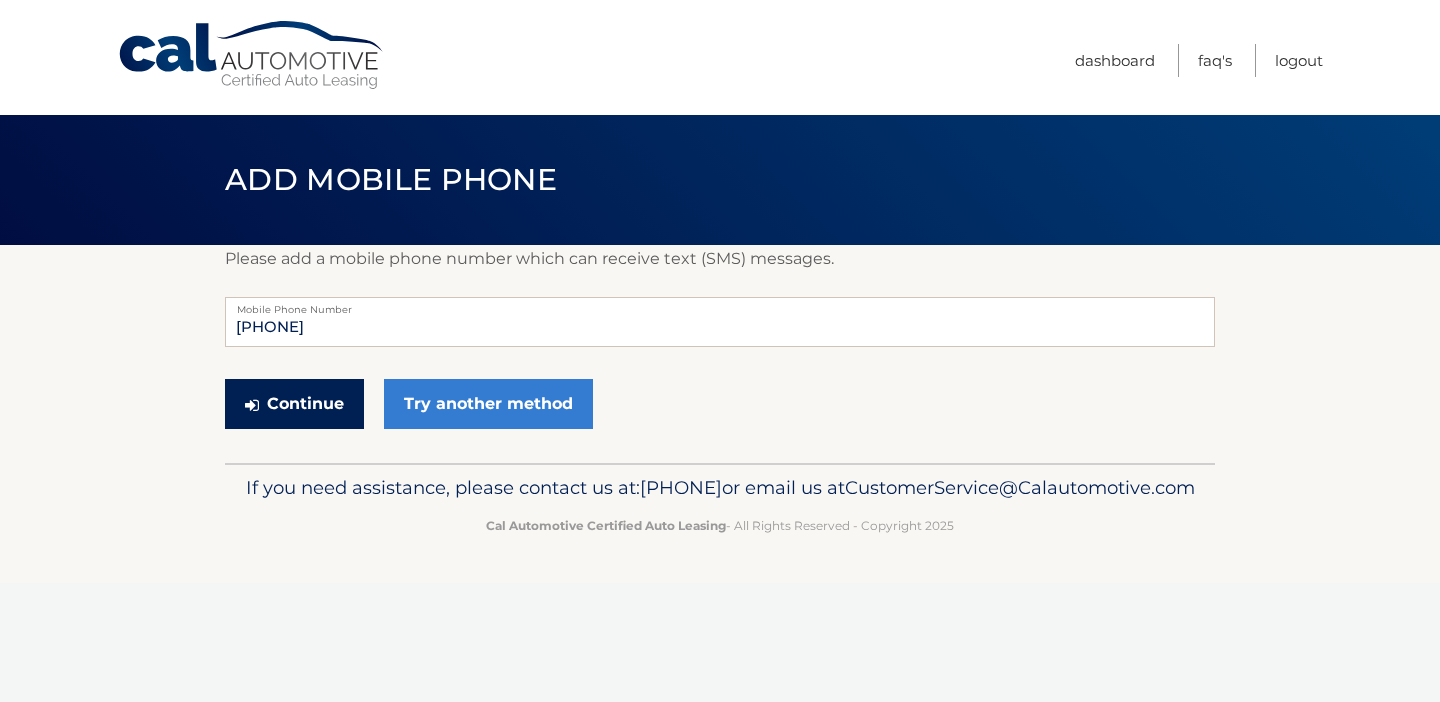click on "Continue" at bounding box center [294, 404] 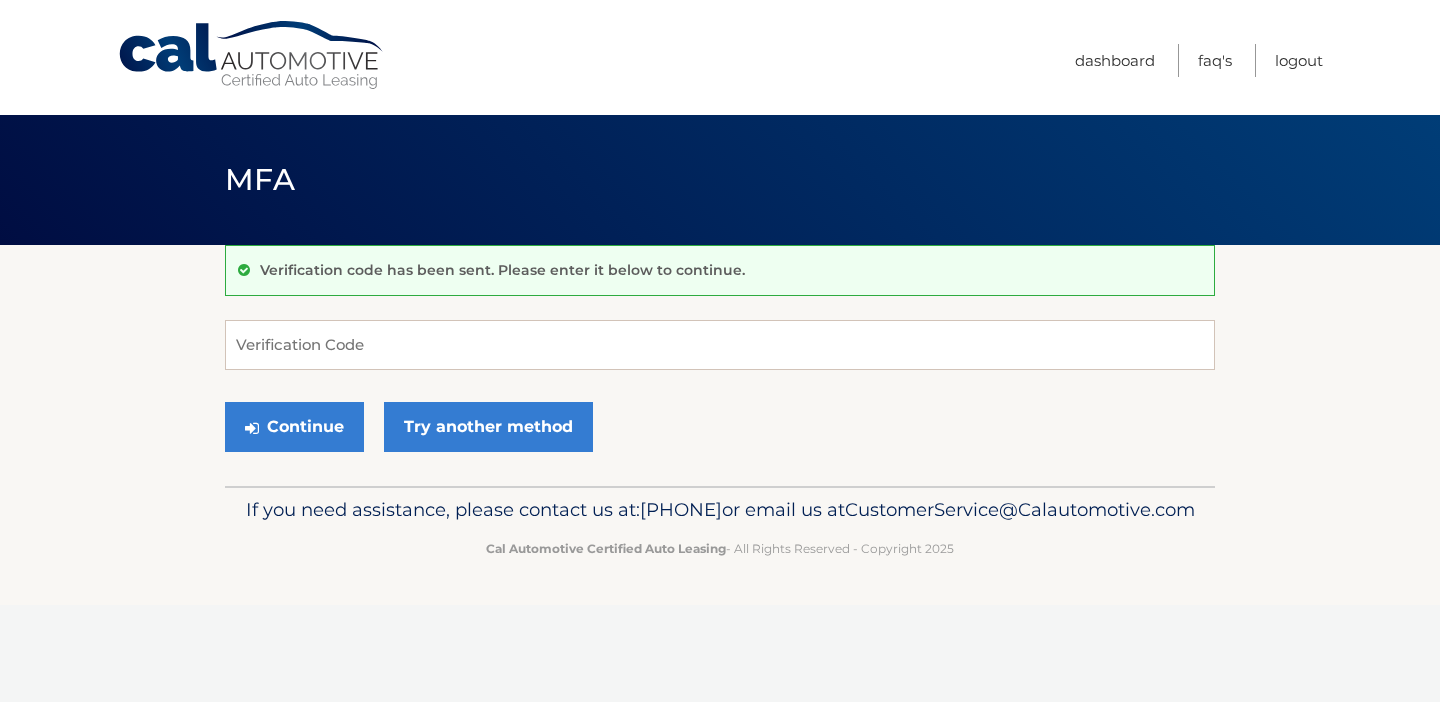 scroll, scrollTop: 0, scrollLeft: 0, axis: both 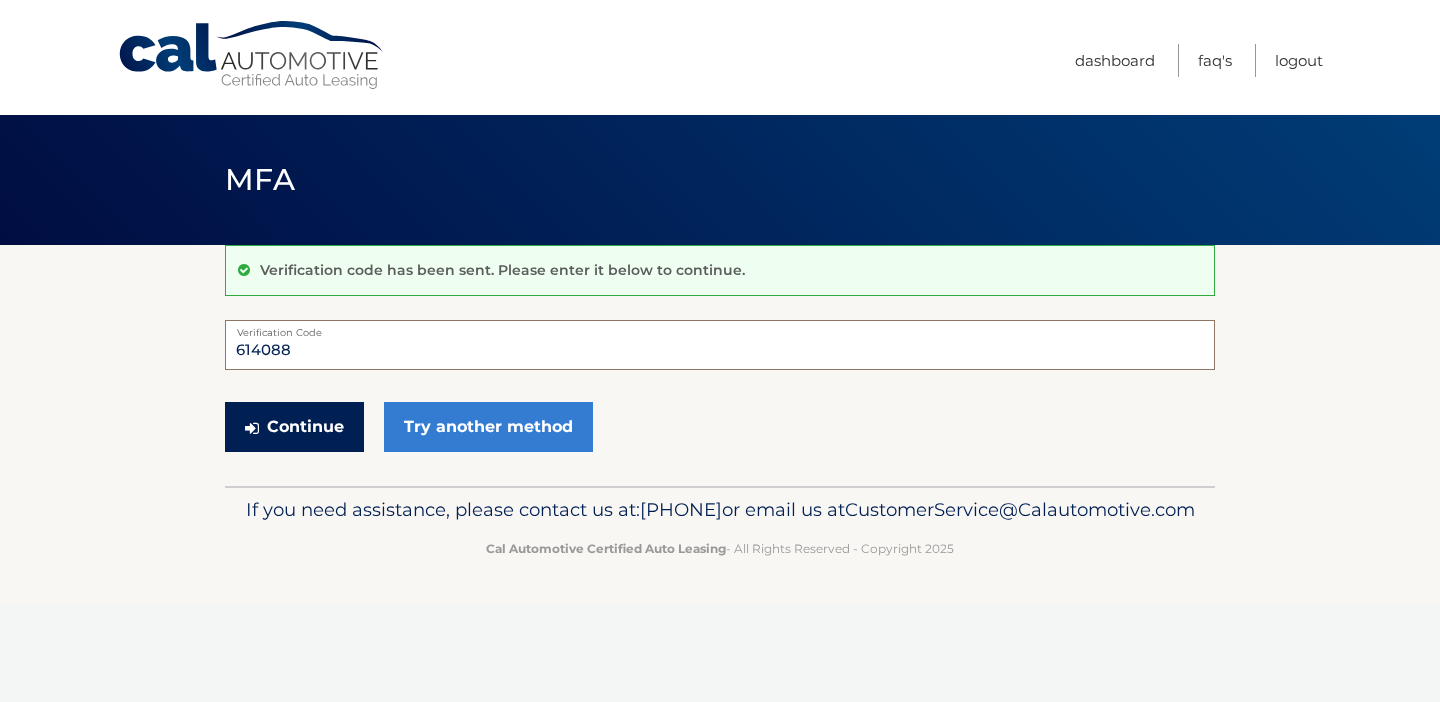 type on "614088" 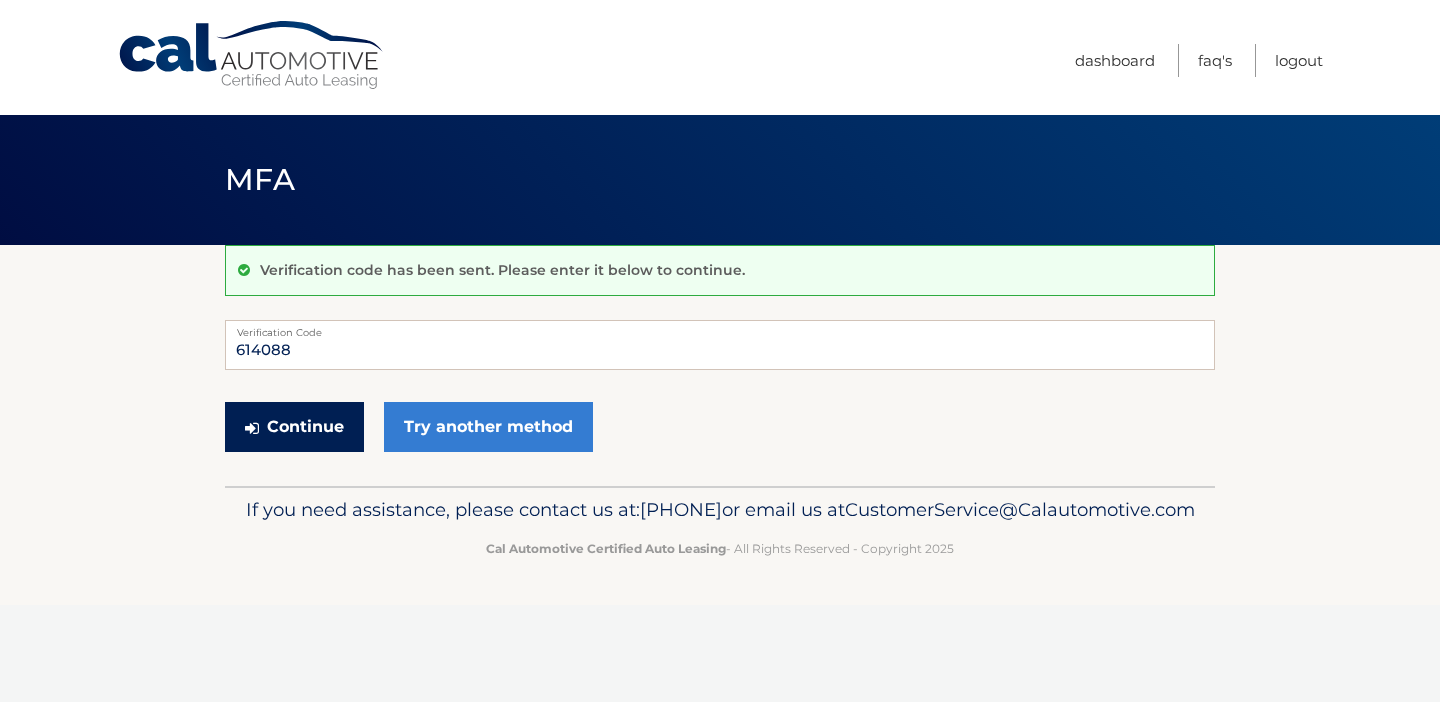 click on "Continue" at bounding box center (294, 427) 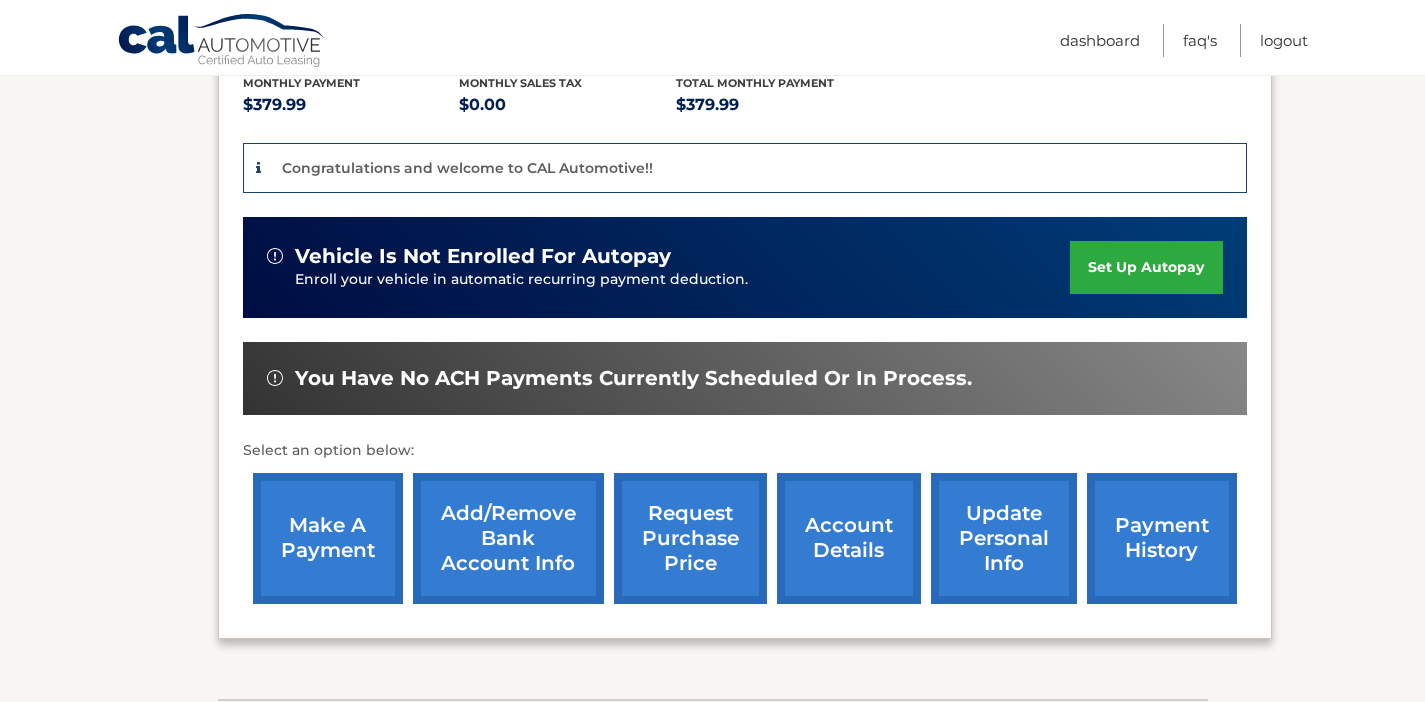 scroll, scrollTop: 442, scrollLeft: 0, axis: vertical 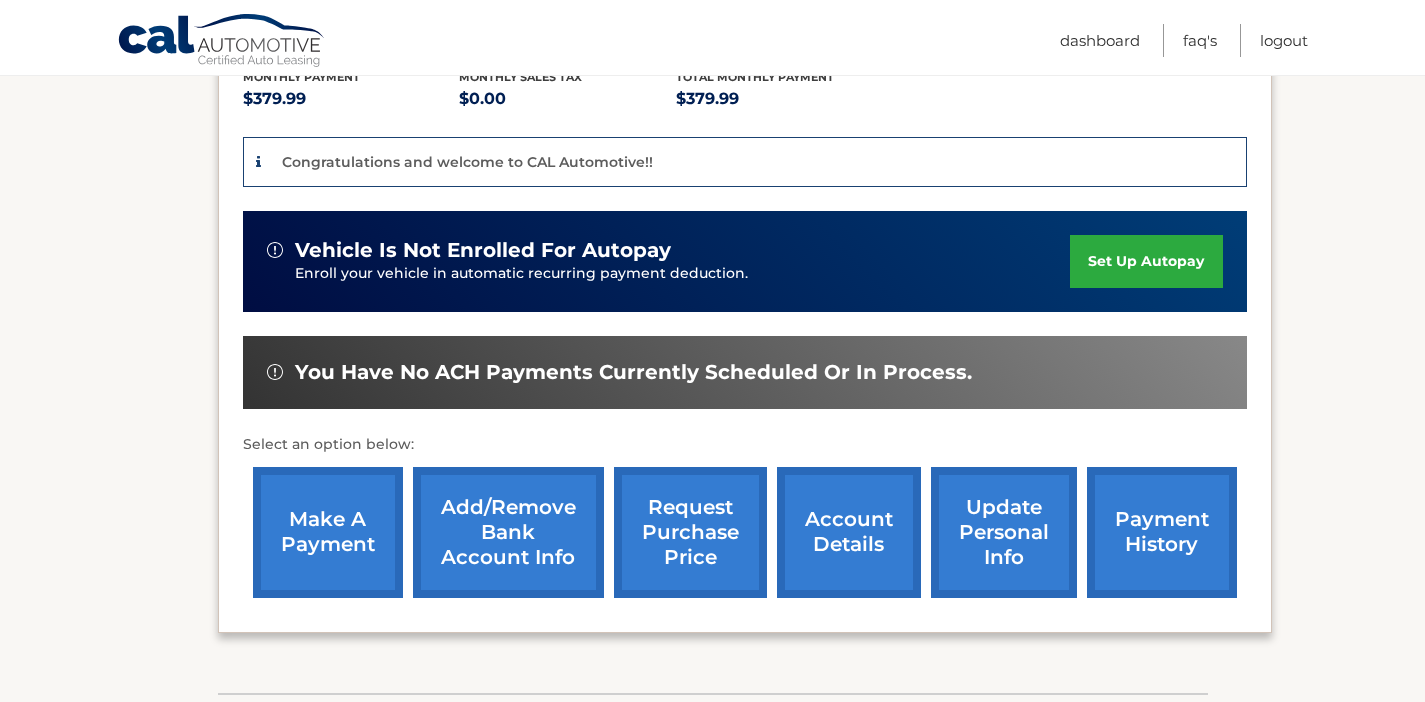 click on "set up autopay" at bounding box center (1146, 261) 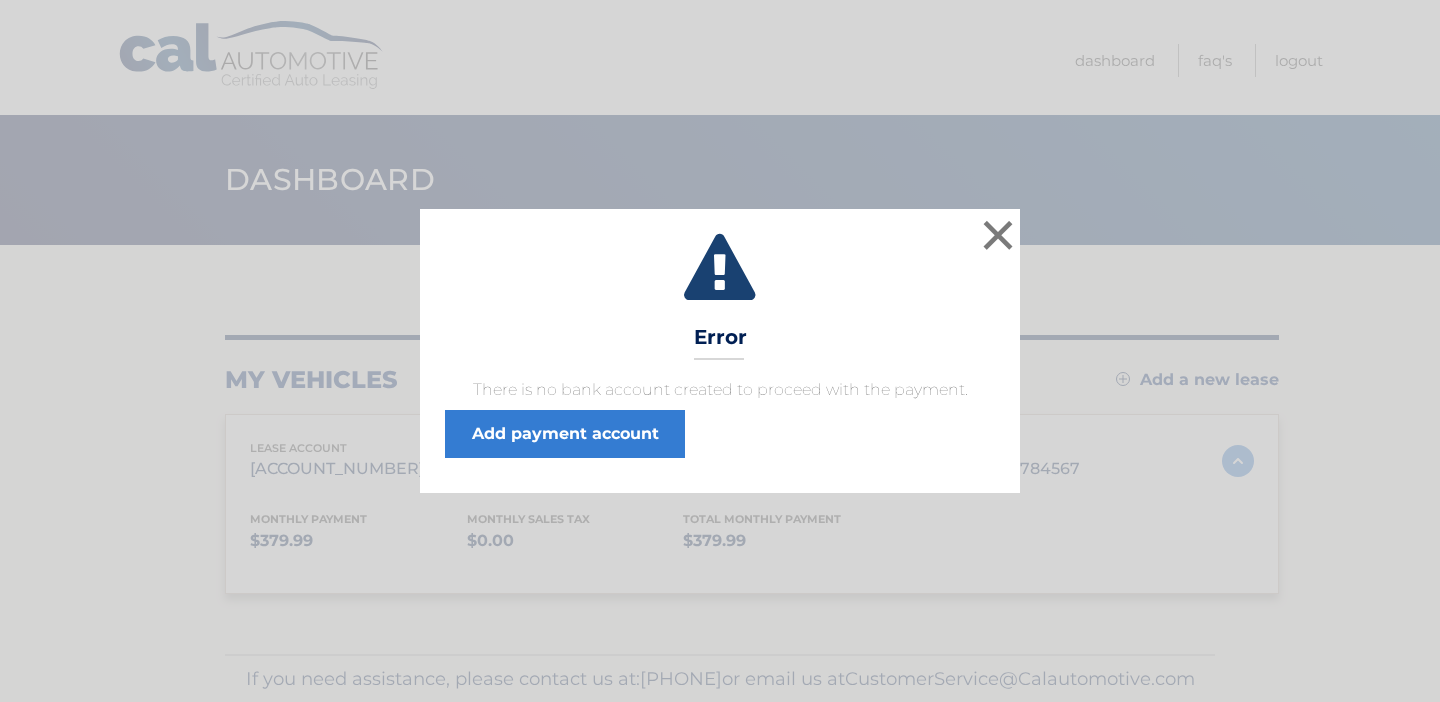 scroll, scrollTop: 0, scrollLeft: 0, axis: both 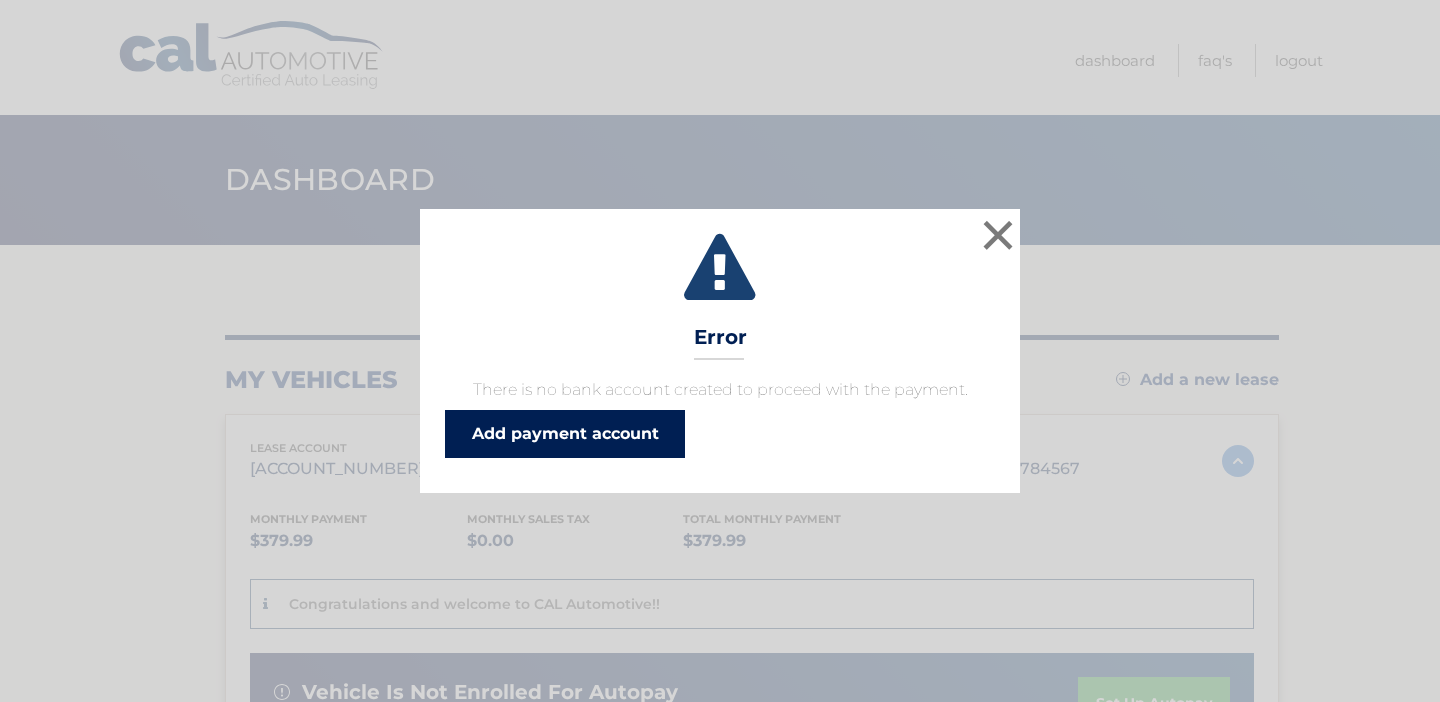 click on "Add payment account" at bounding box center [565, 434] 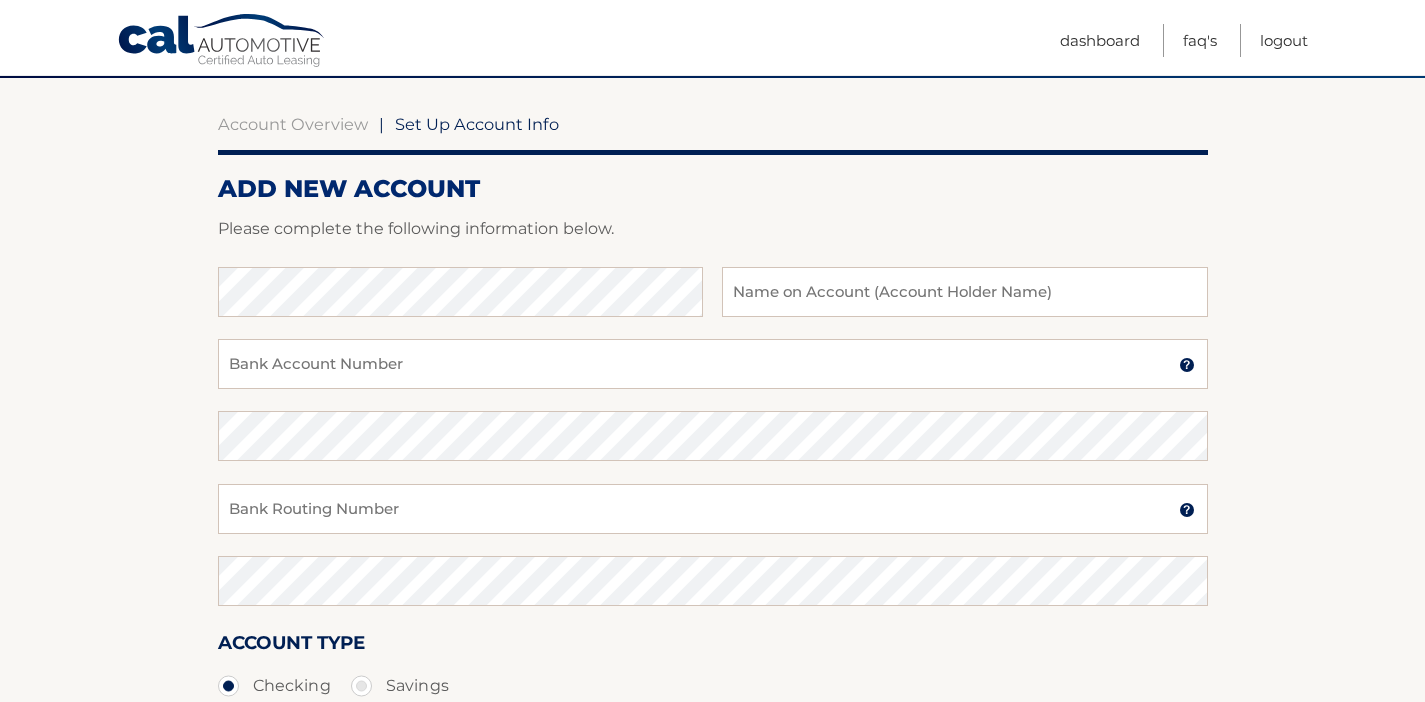 scroll, scrollTop: 187, scrollLeft: 0, axis: vertical 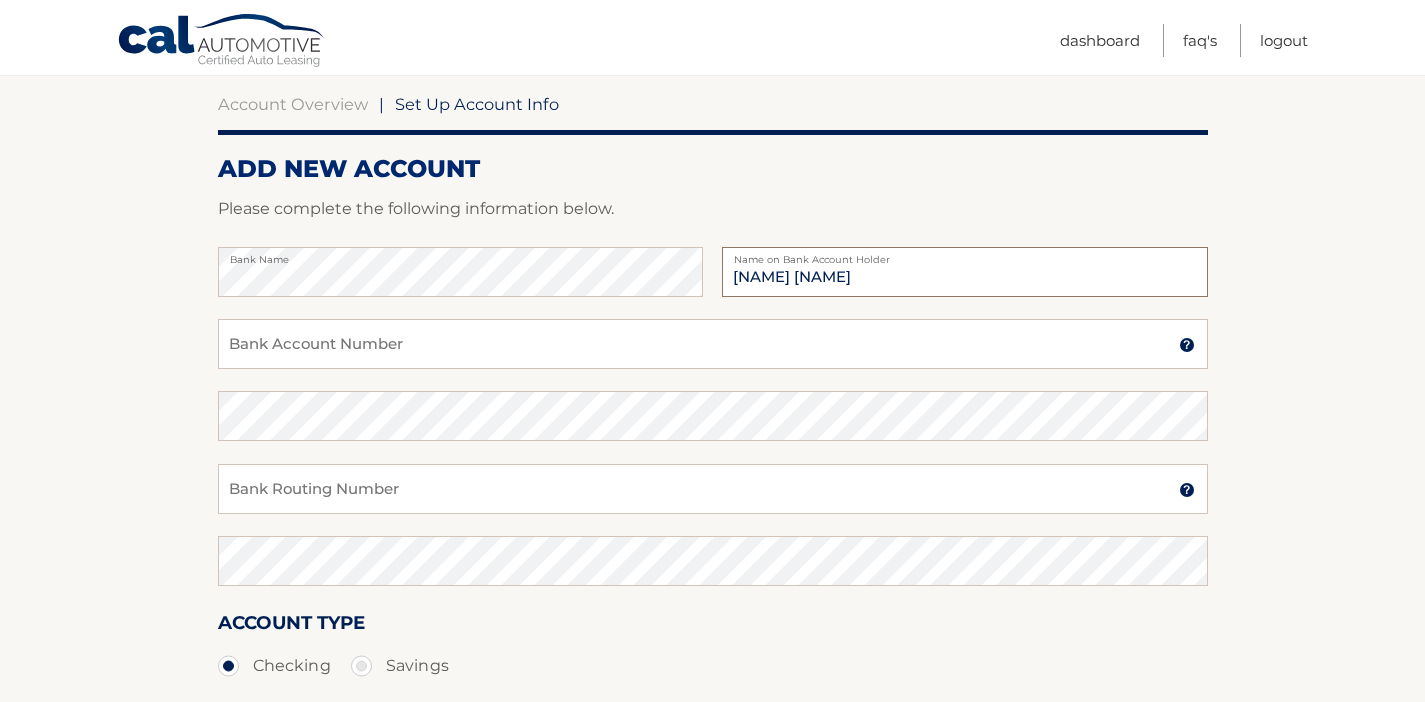 type on "[NAME] [NAME]" 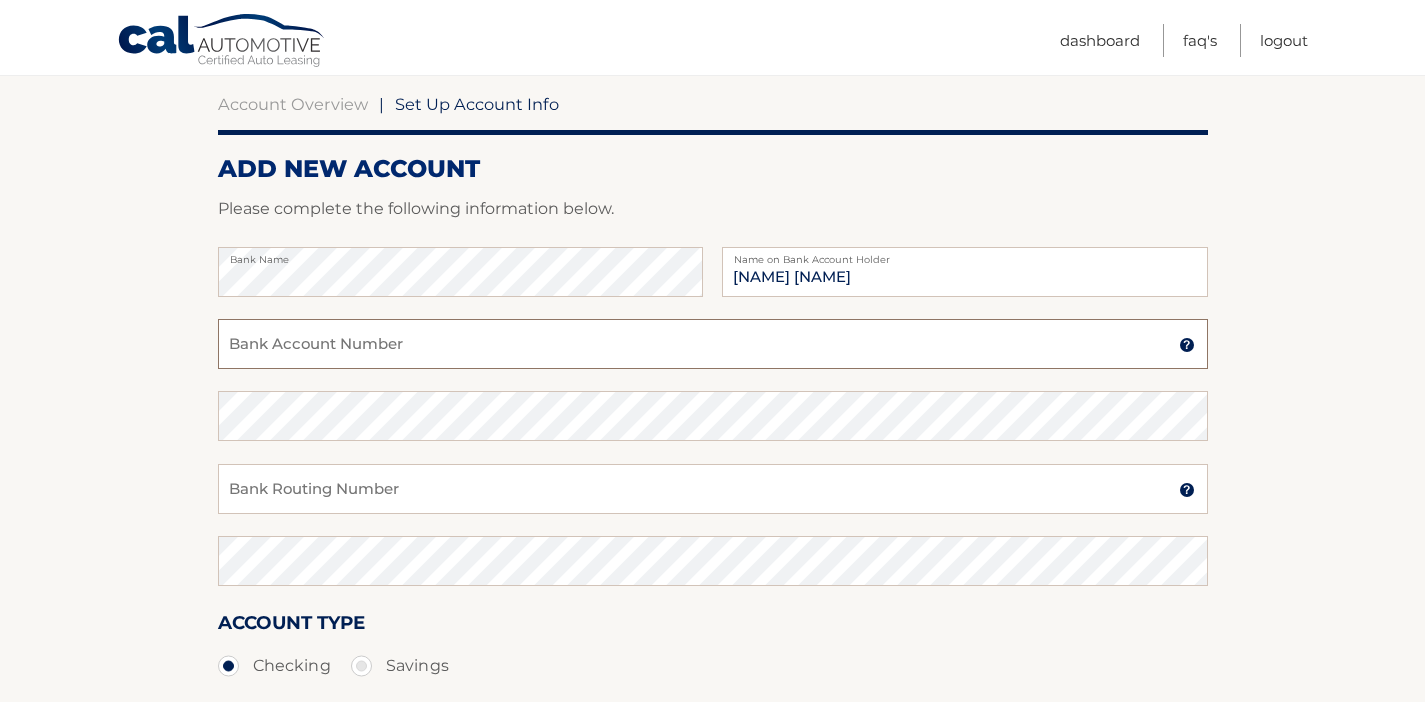 click on "Bank Account Number" at bounding box center [713, 344] 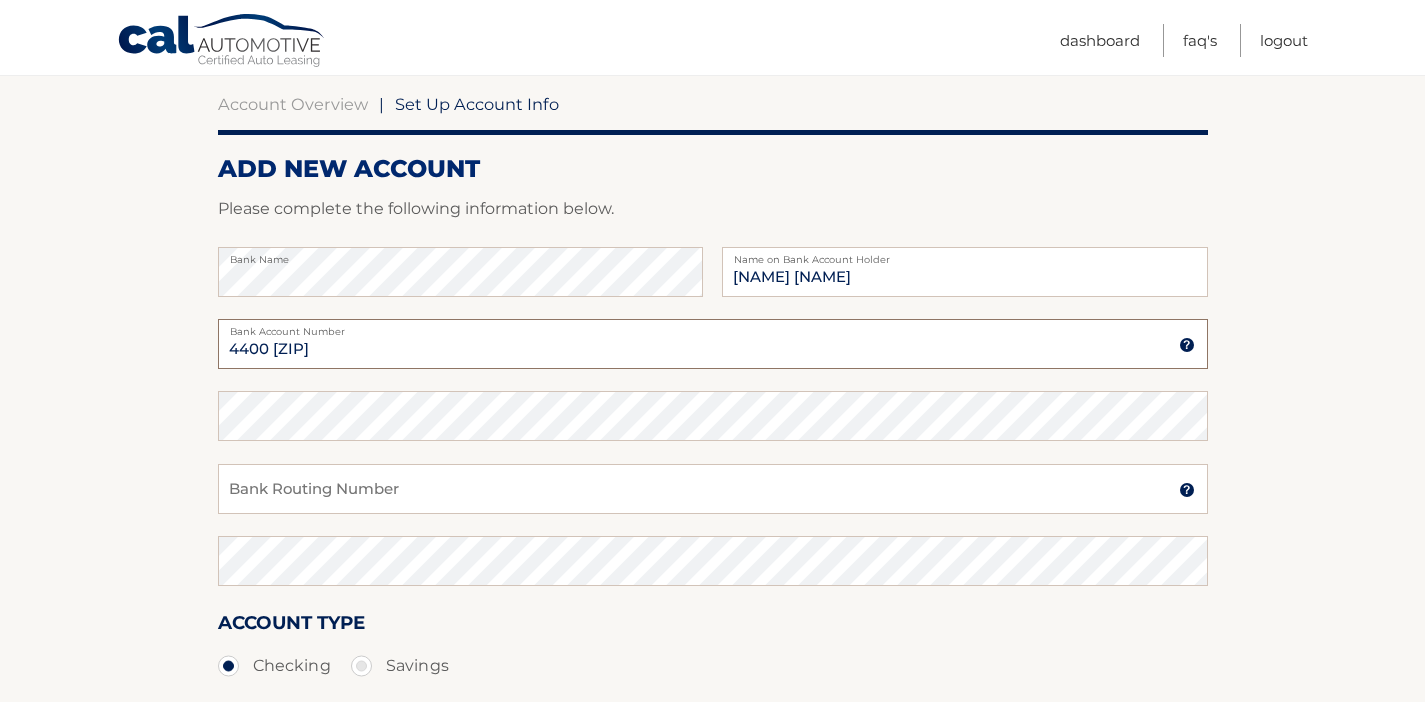 type on "4400 [ZIP]" 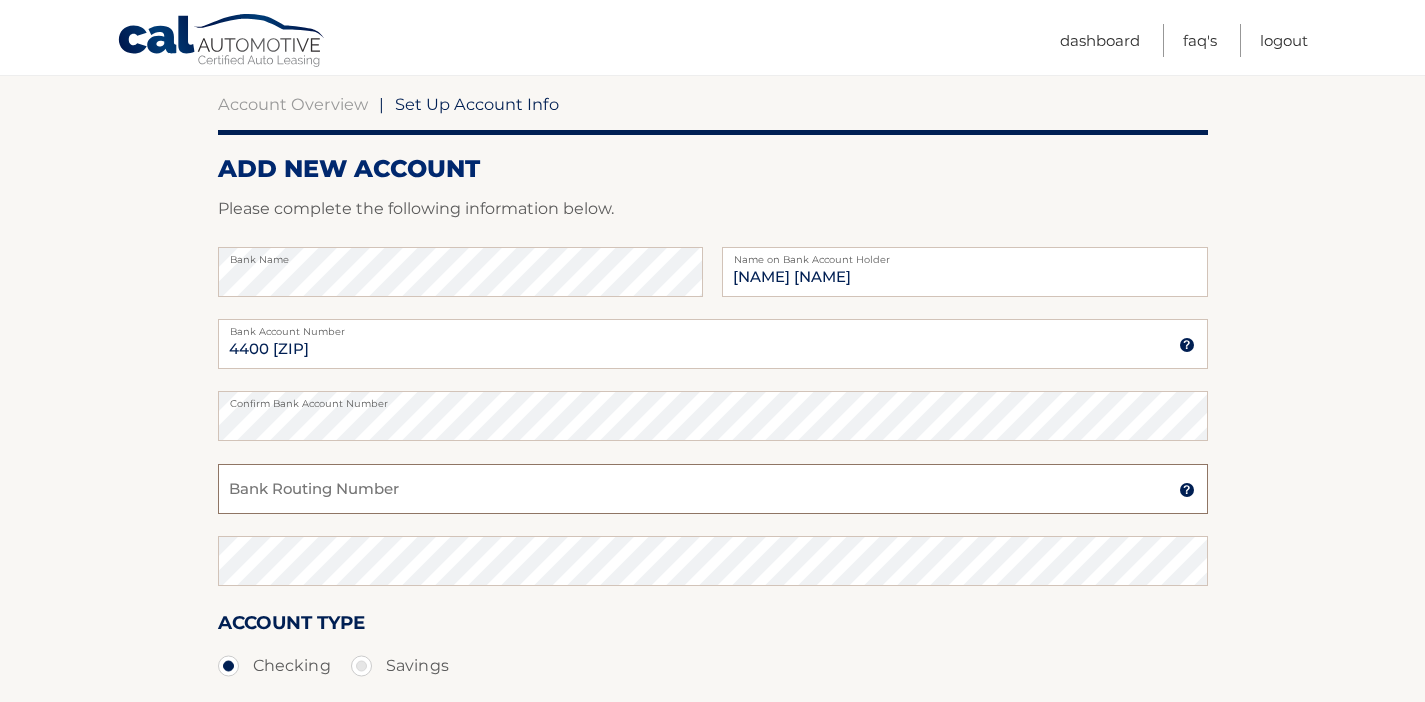 click on "Bank Routing Number" at bounding box center (713, 489) 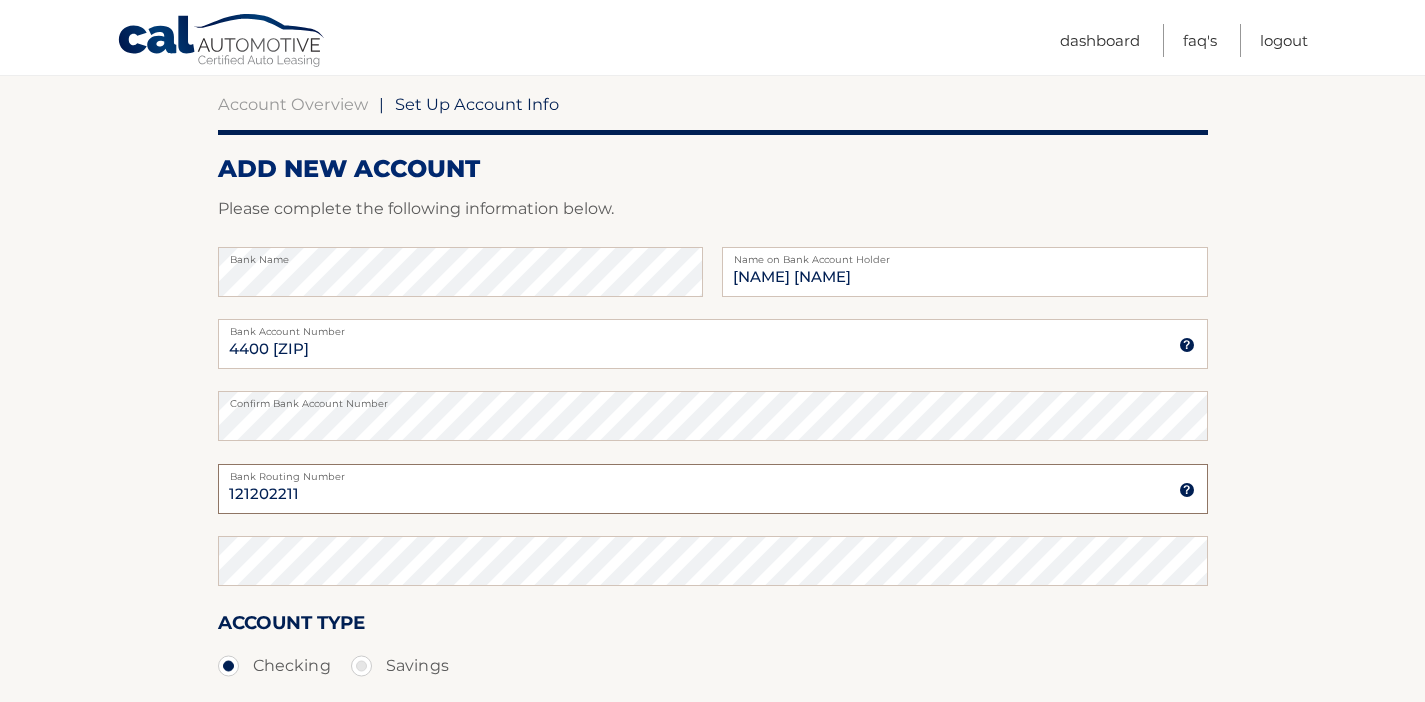 type on "121202211" 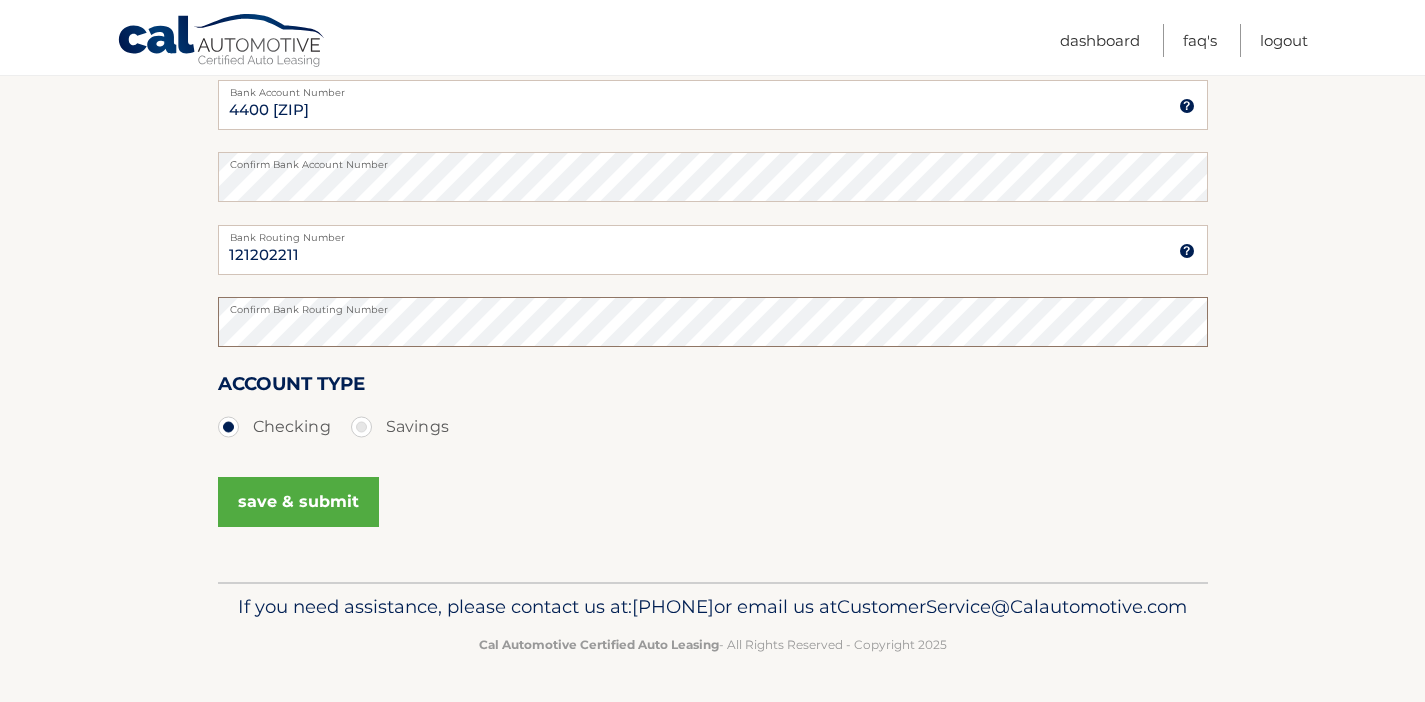 scroll, scrollTop: 455, scrollLeft: 0, axis: vertical 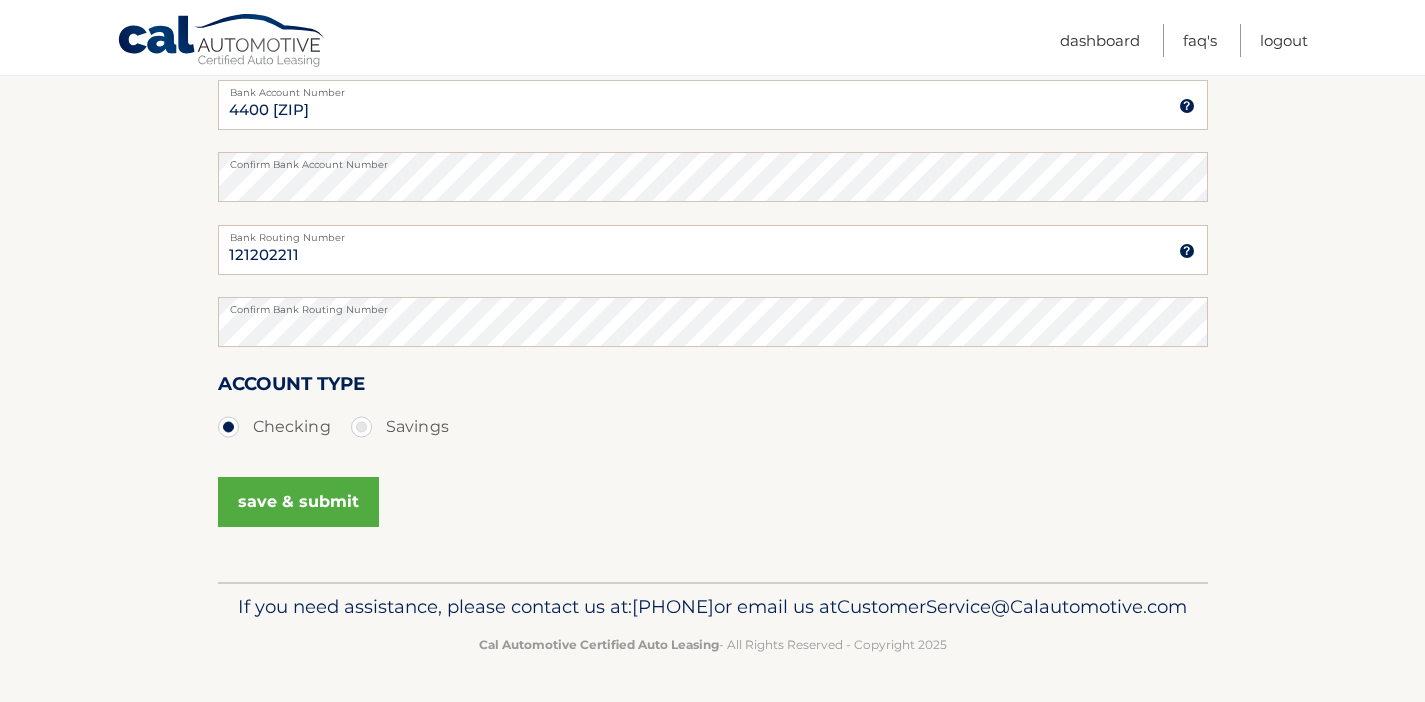 click on "save & submit" at bounding box center (298, 502) 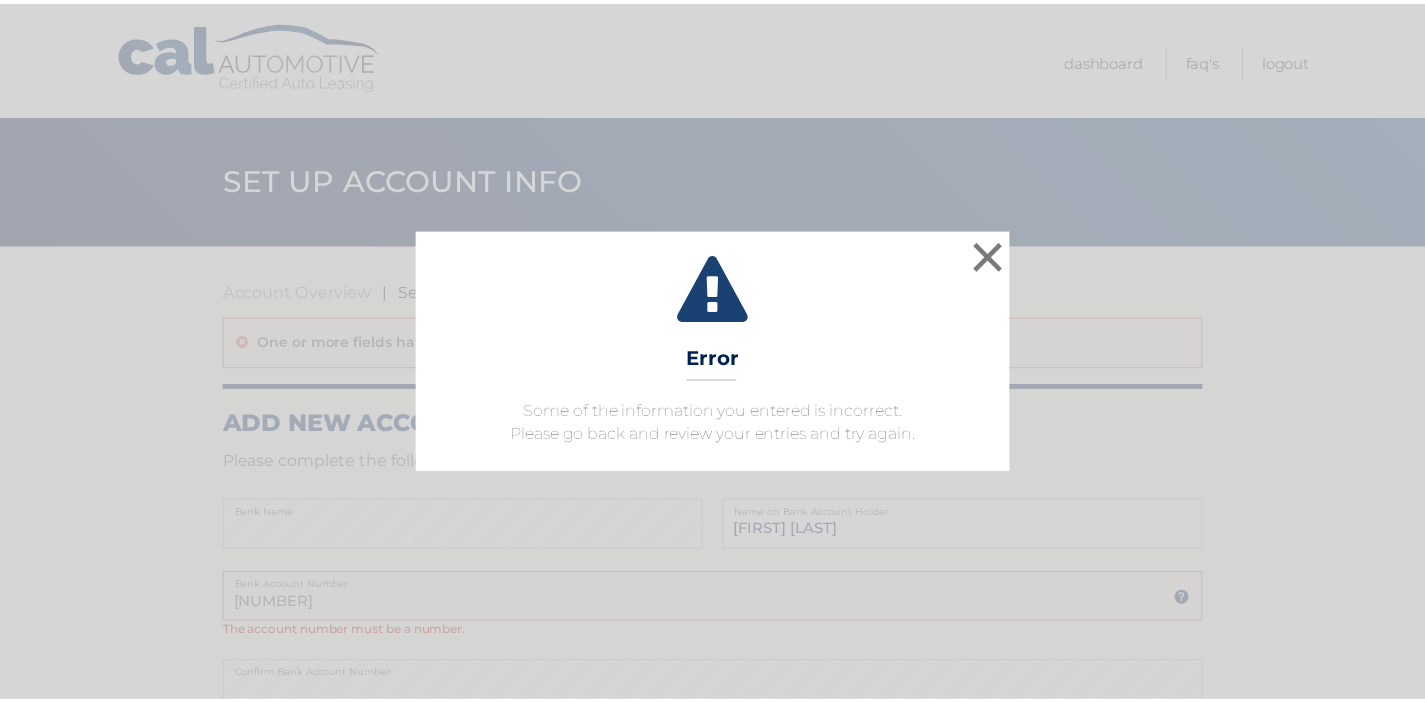 scroll, scrollTop: 0, scrollLeft: 0, axis: both 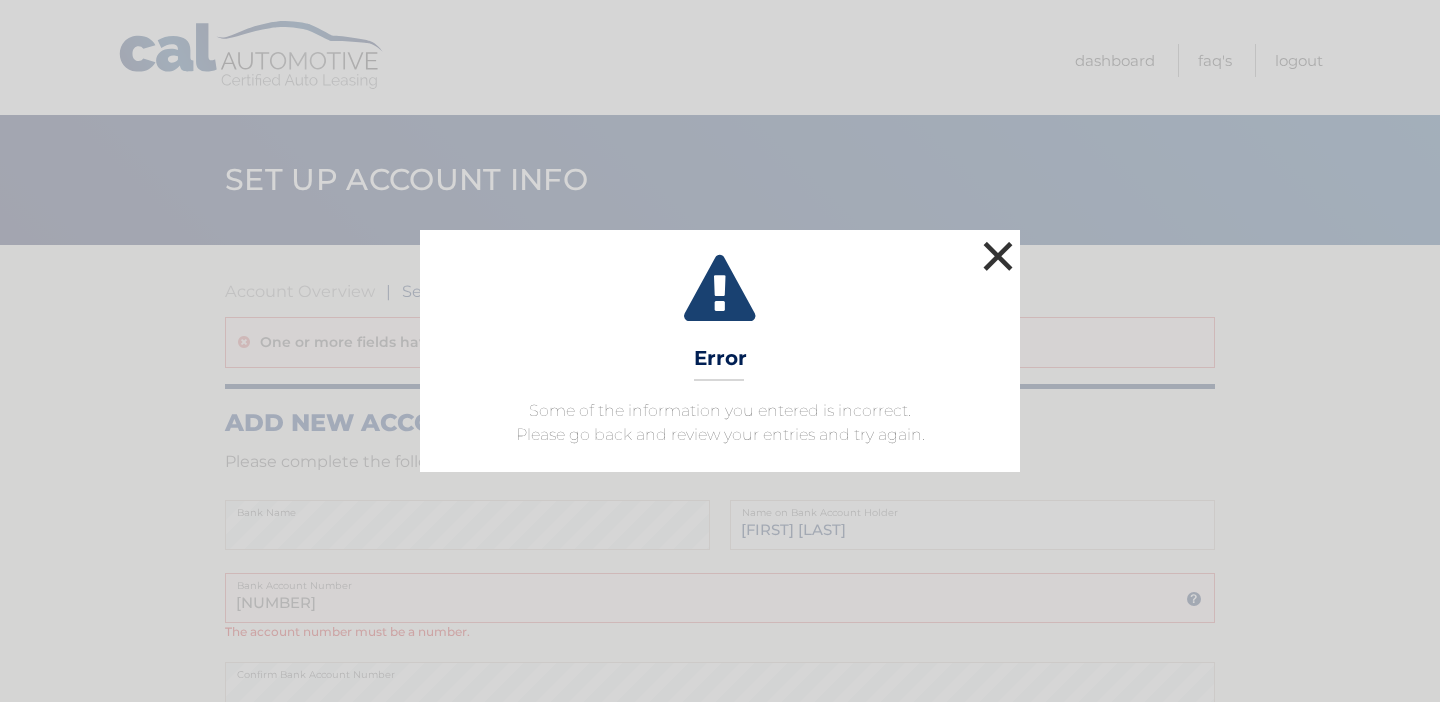 click on "×" at bounding box center [998, 256] 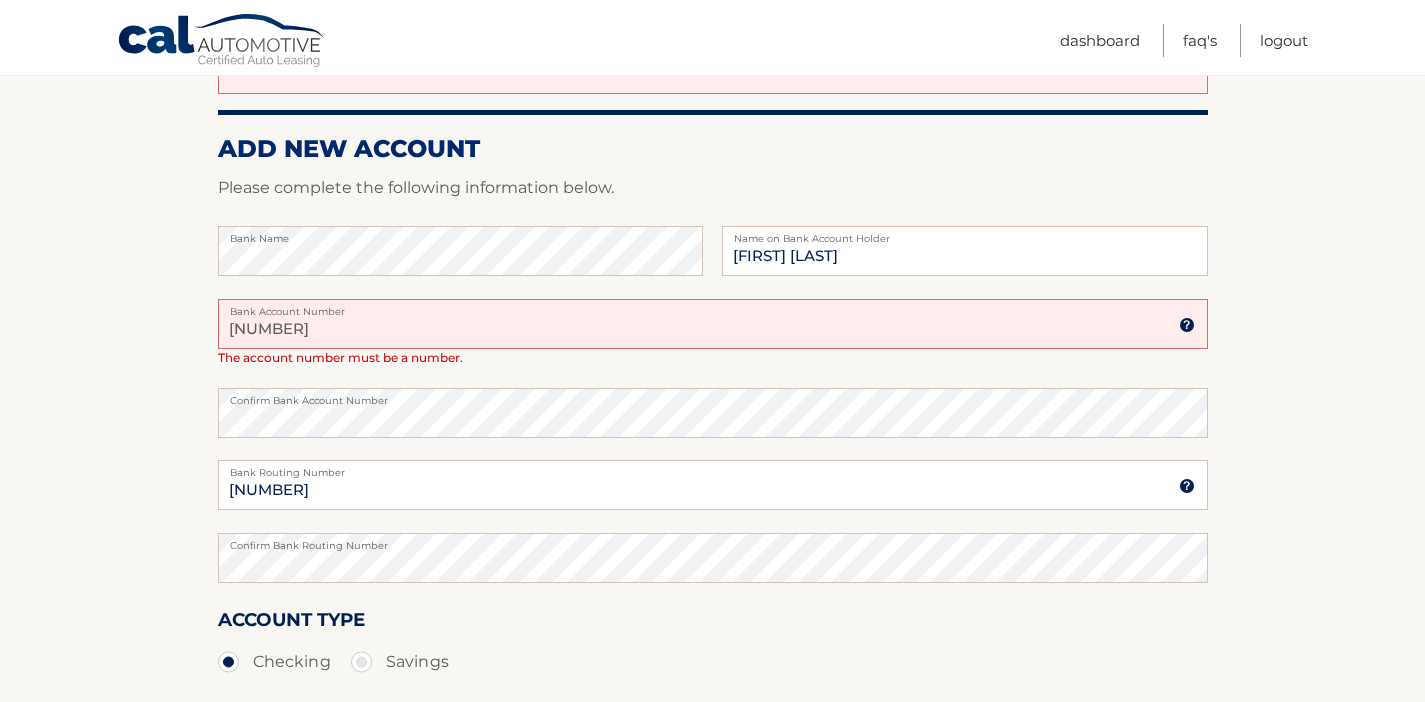 scroll, scrollTop: 276, scrollLeft: 0, axis: vertical 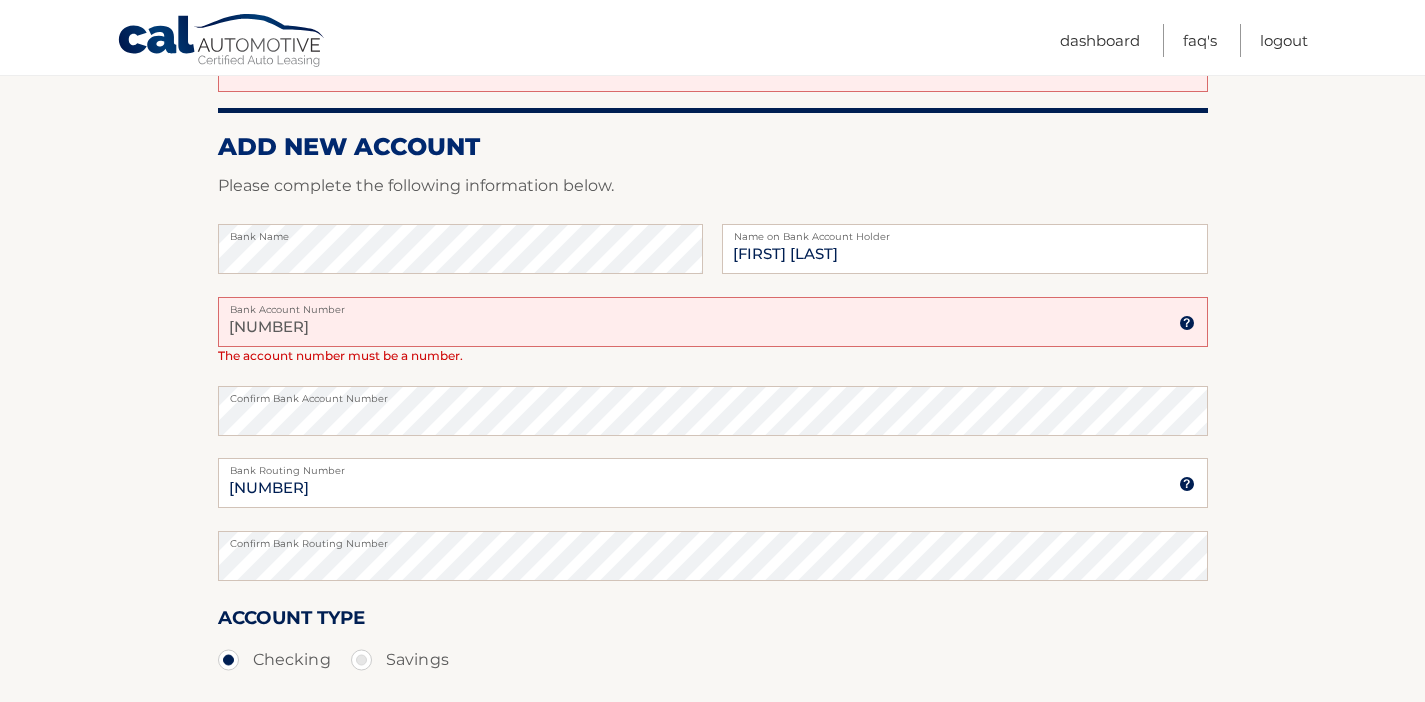 click on "Bank Account Number" at bounding box center [713, 305] 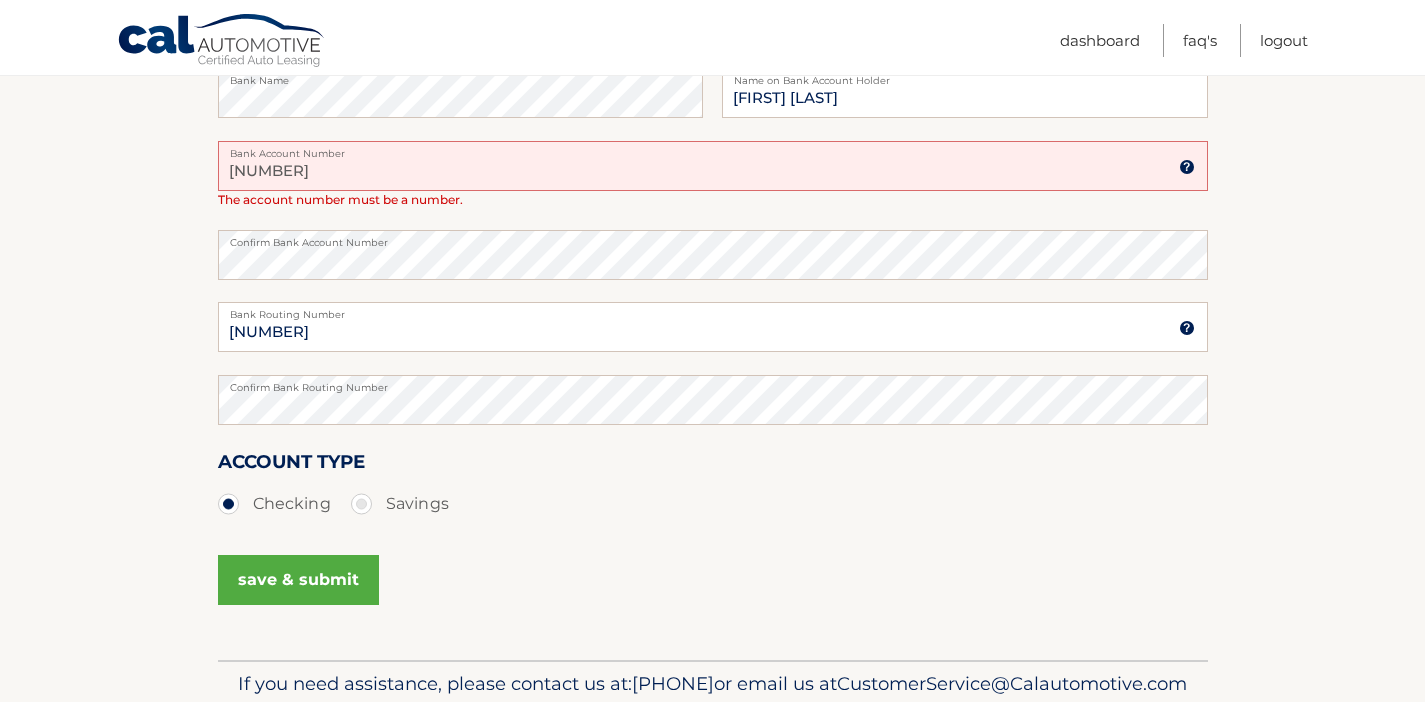 scroll, scrollTop: 433, scrollLeft: 0, axis: vertical 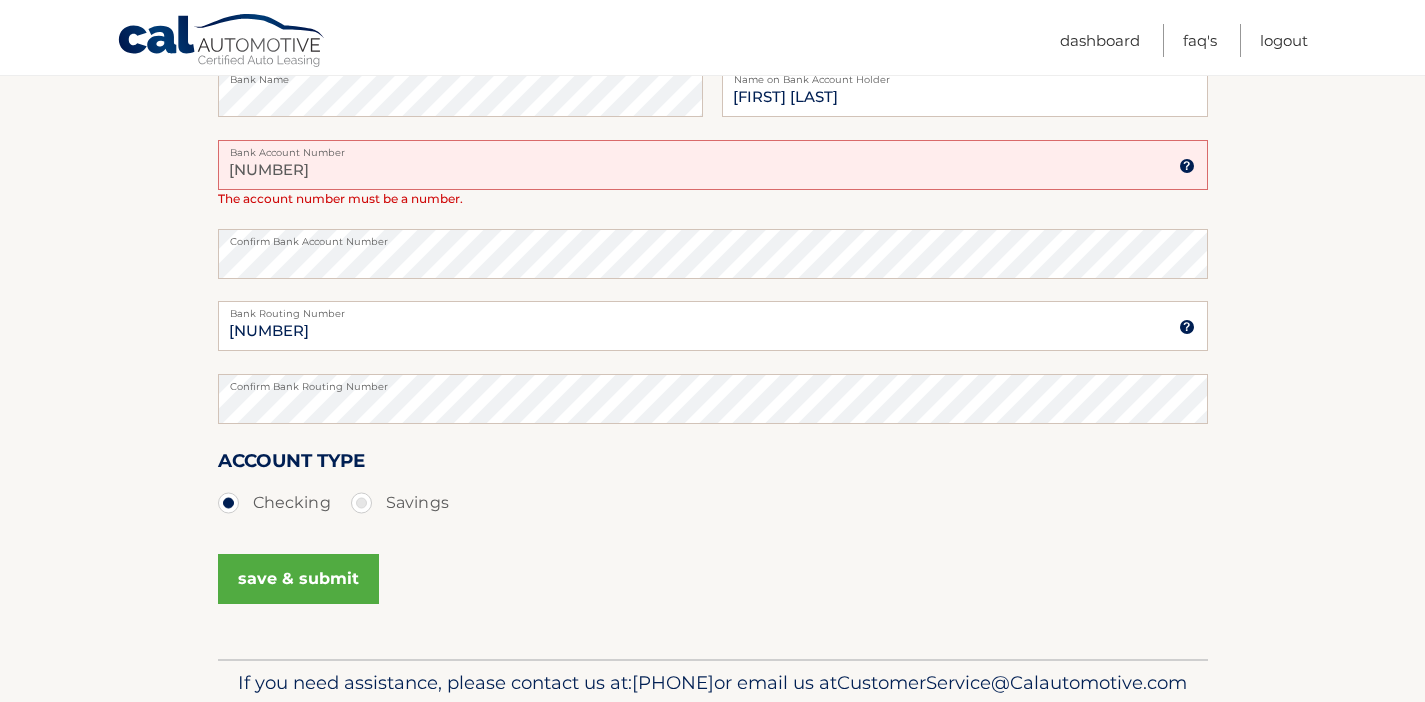 type on "440048053795" 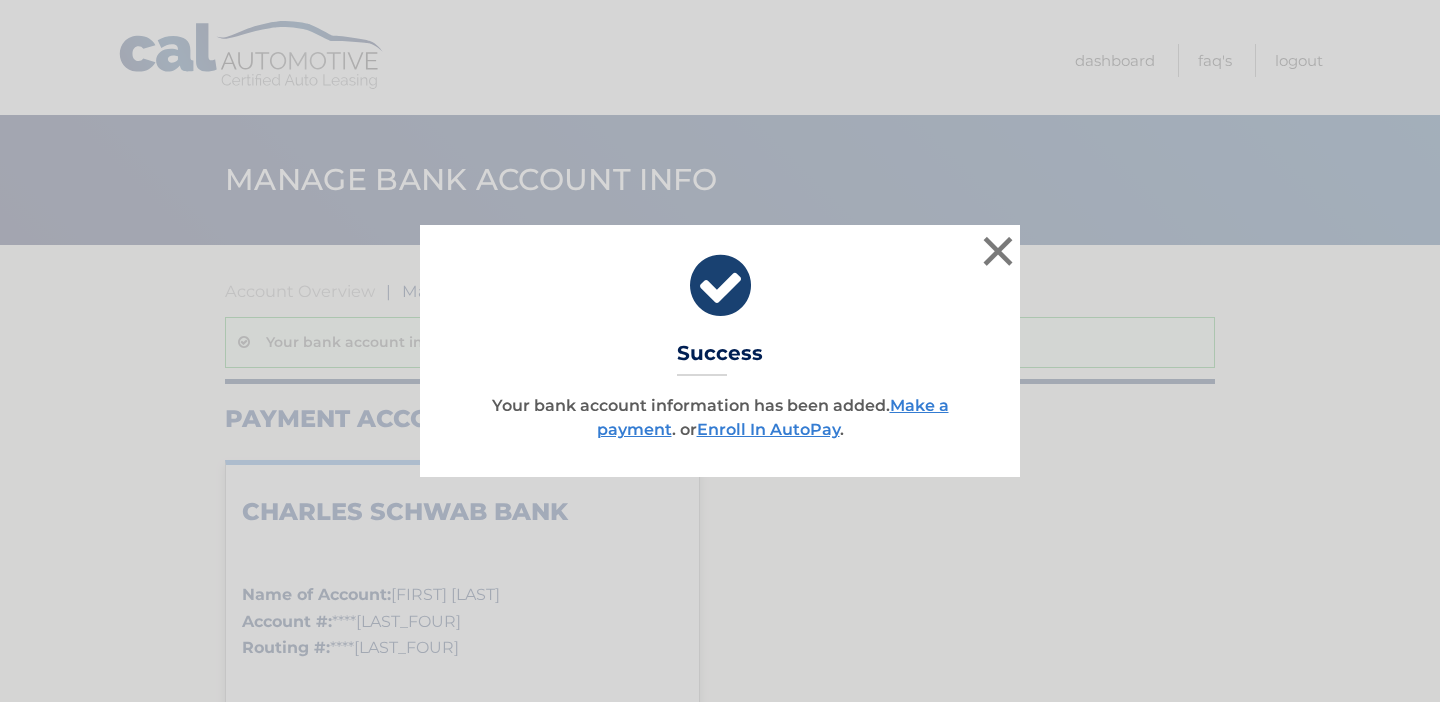 scroll, scrollTop: 0, scrollLeft: 0, axis: both 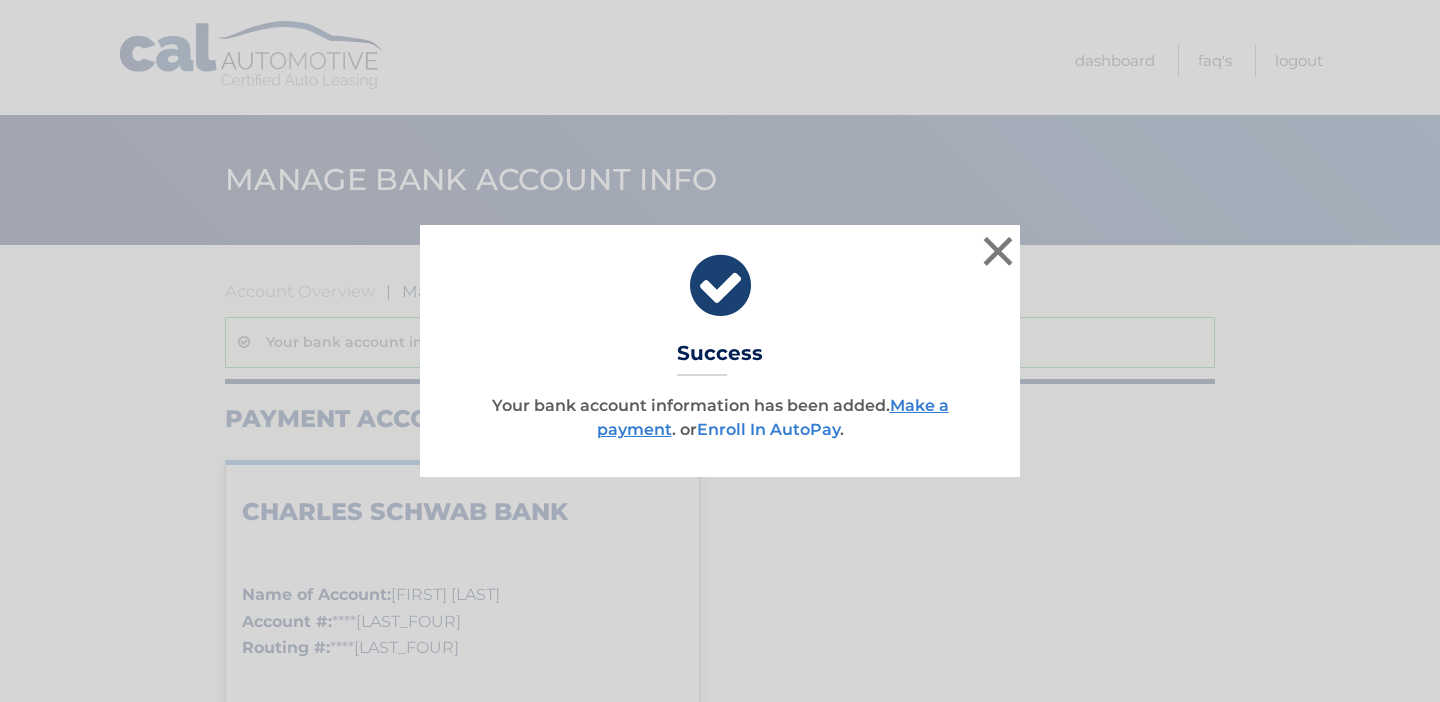 click on "Enroll In AutoPay" at bounding box center [768, 429] 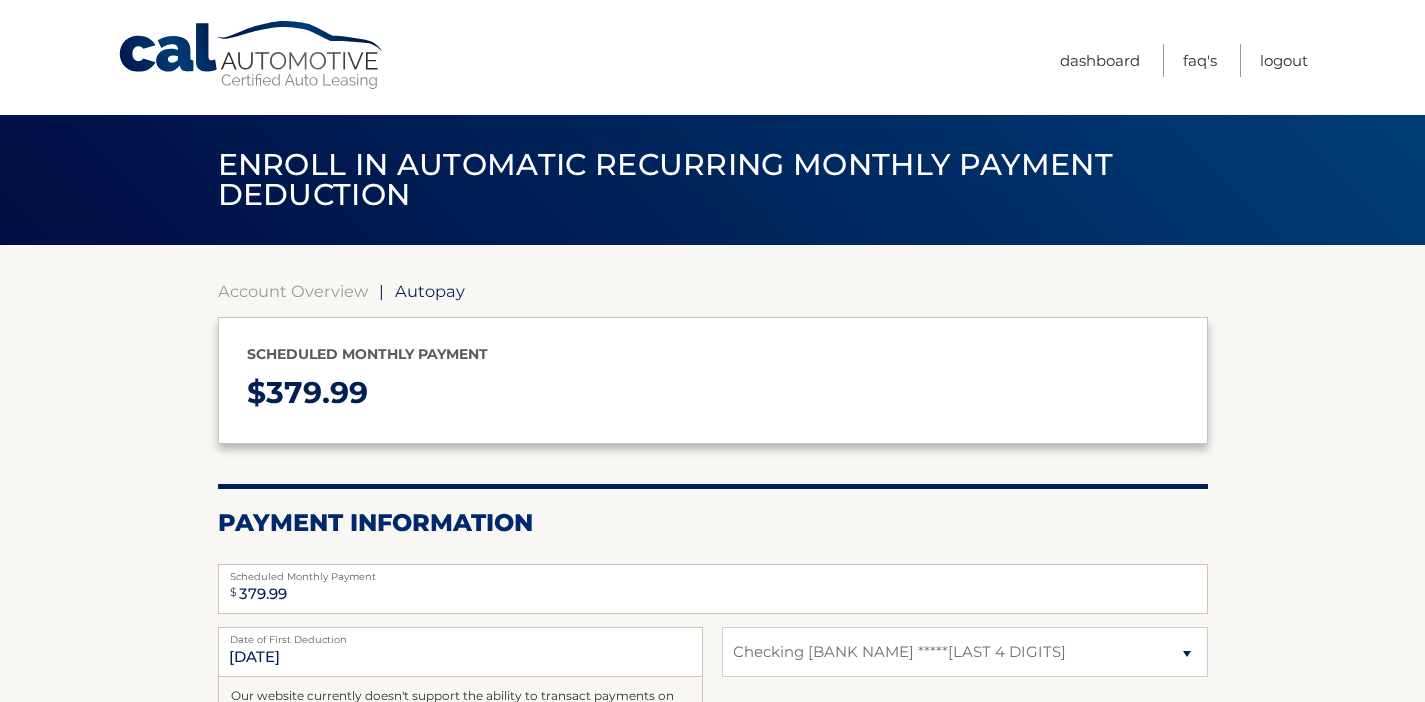 select on "MWEwMGNjMTctMDA1Yi00NmNmLWJmMmUtMzRhZGJiN2YzNzYy" 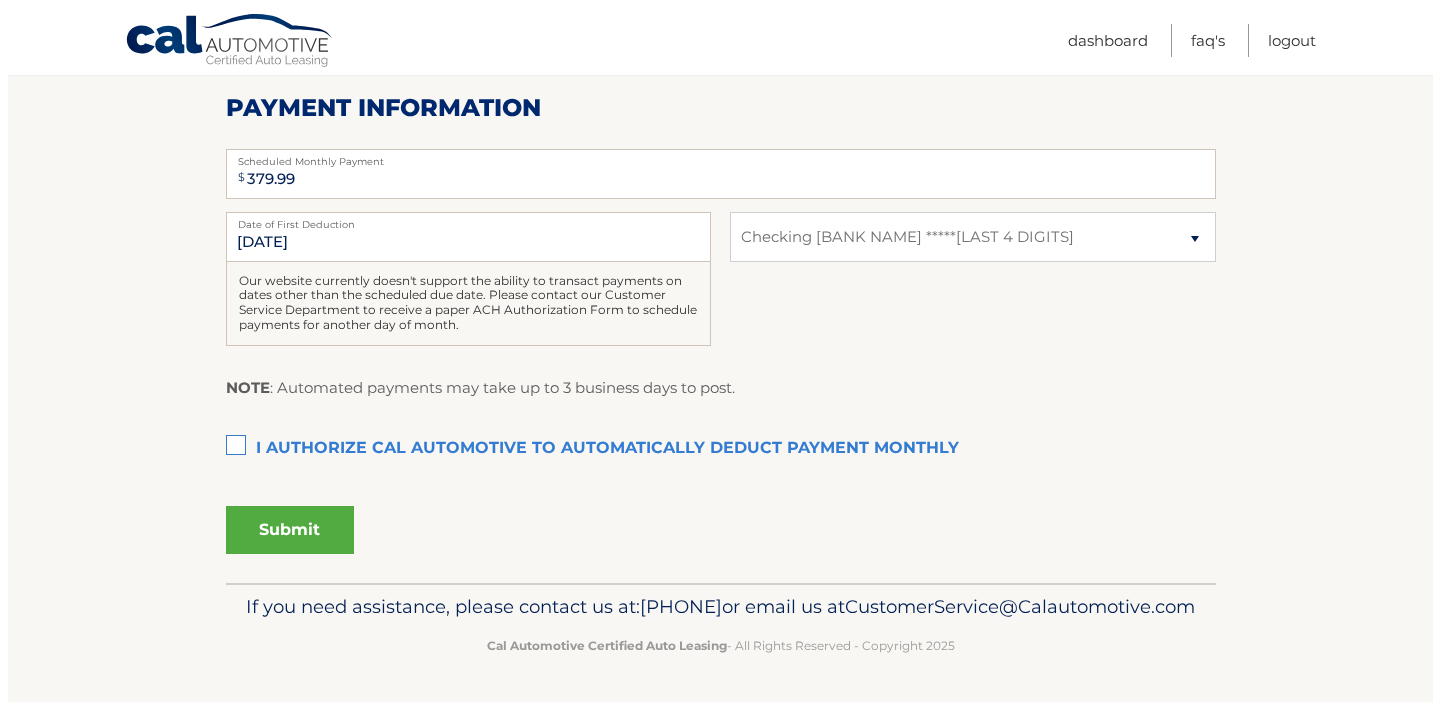 scroll, scrollTop: 441, scrollLeft: 0, axis: vertical 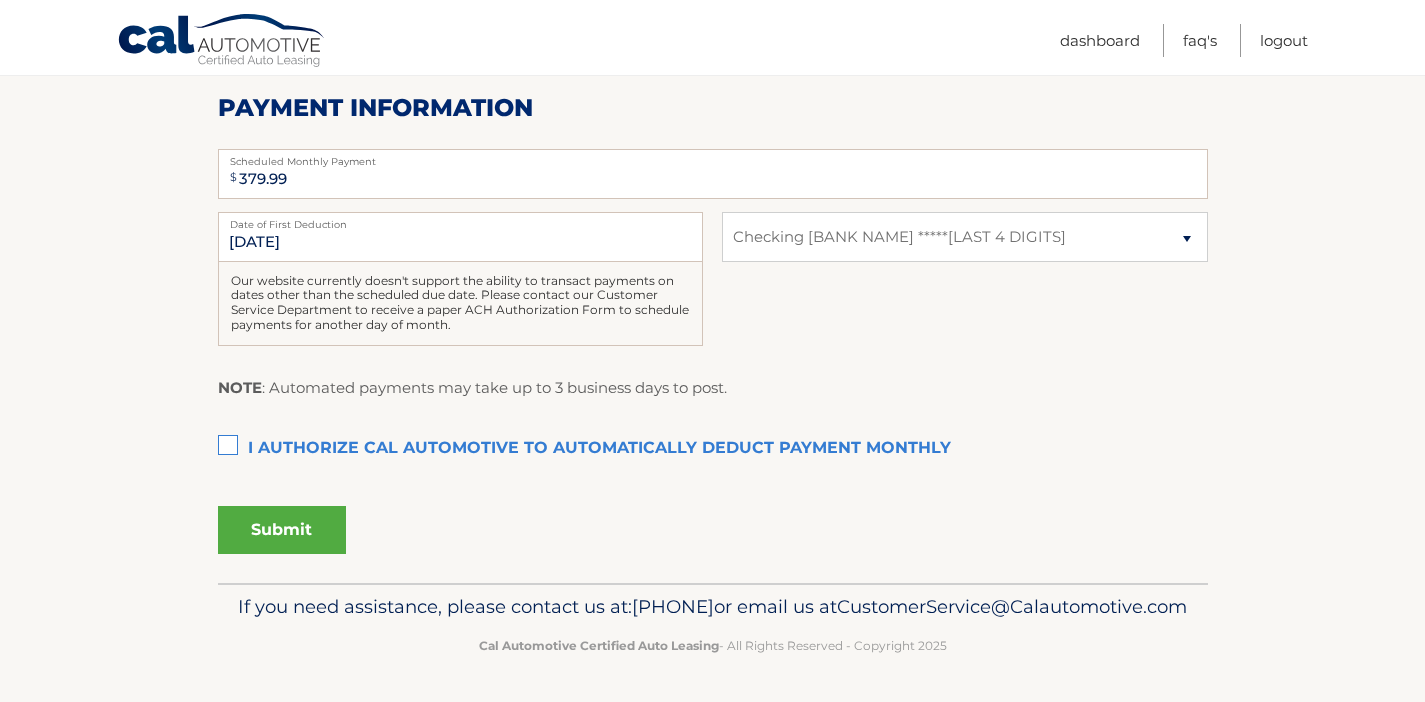 click on "I authorize cal automotive to automatically deduct payment monthly
This checkbox must be checked" at bounding box center (713, 449) 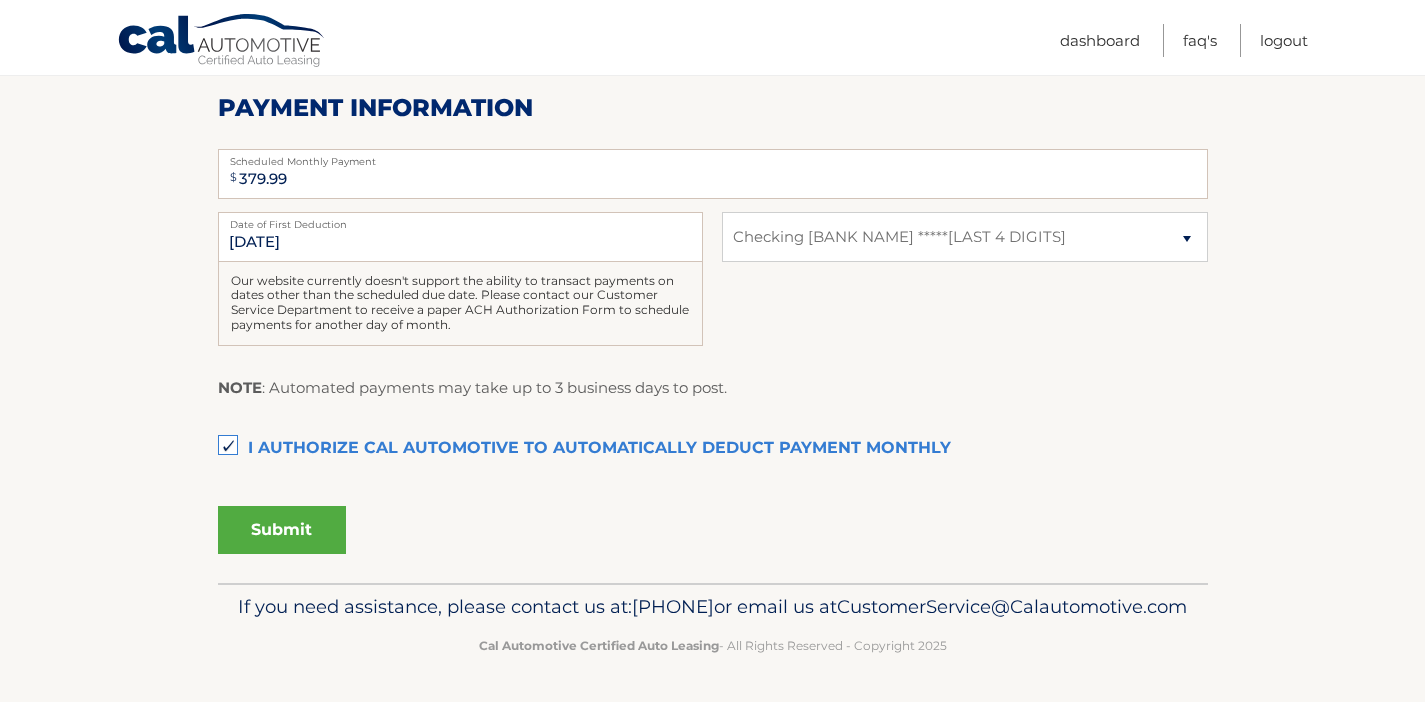 click on "Submit" at bounding box center (282, 530) 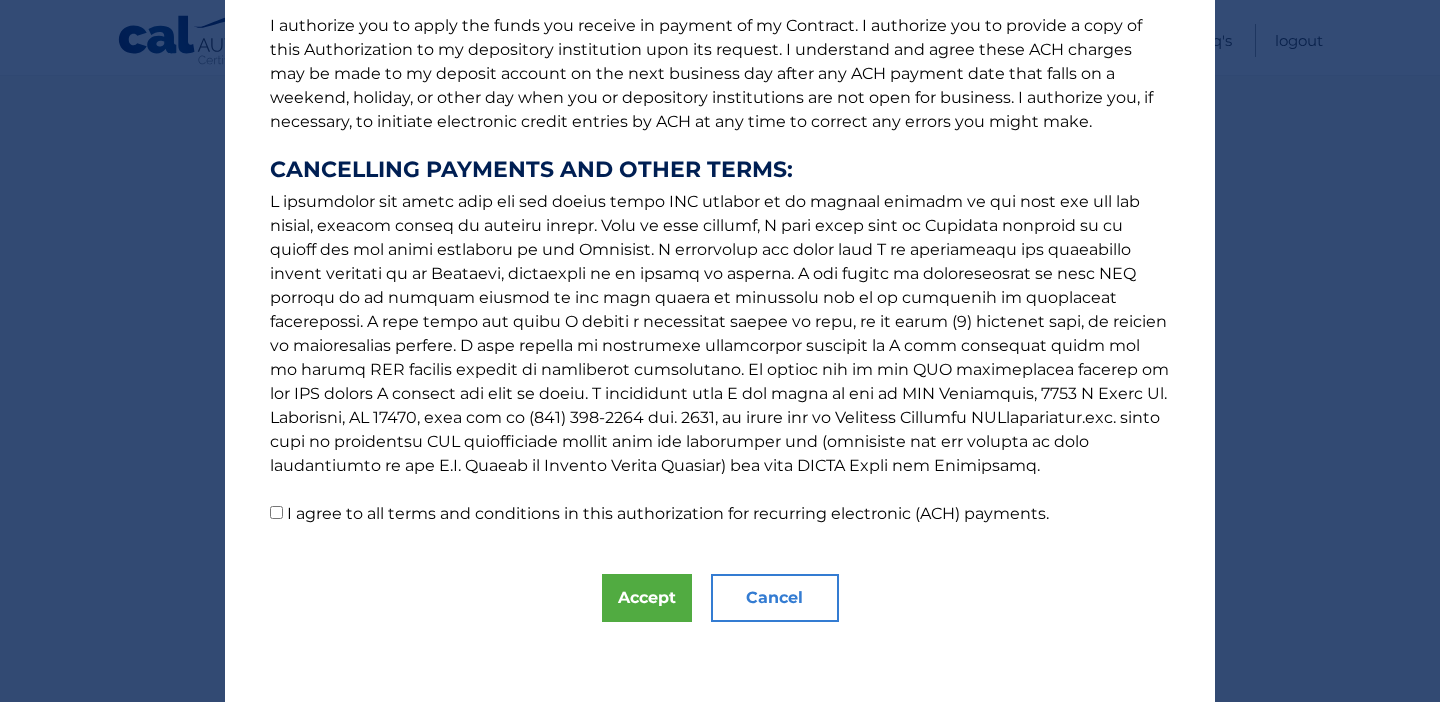 scroll, scrollTop: 267, scrollLeft: 0, axis: vertical 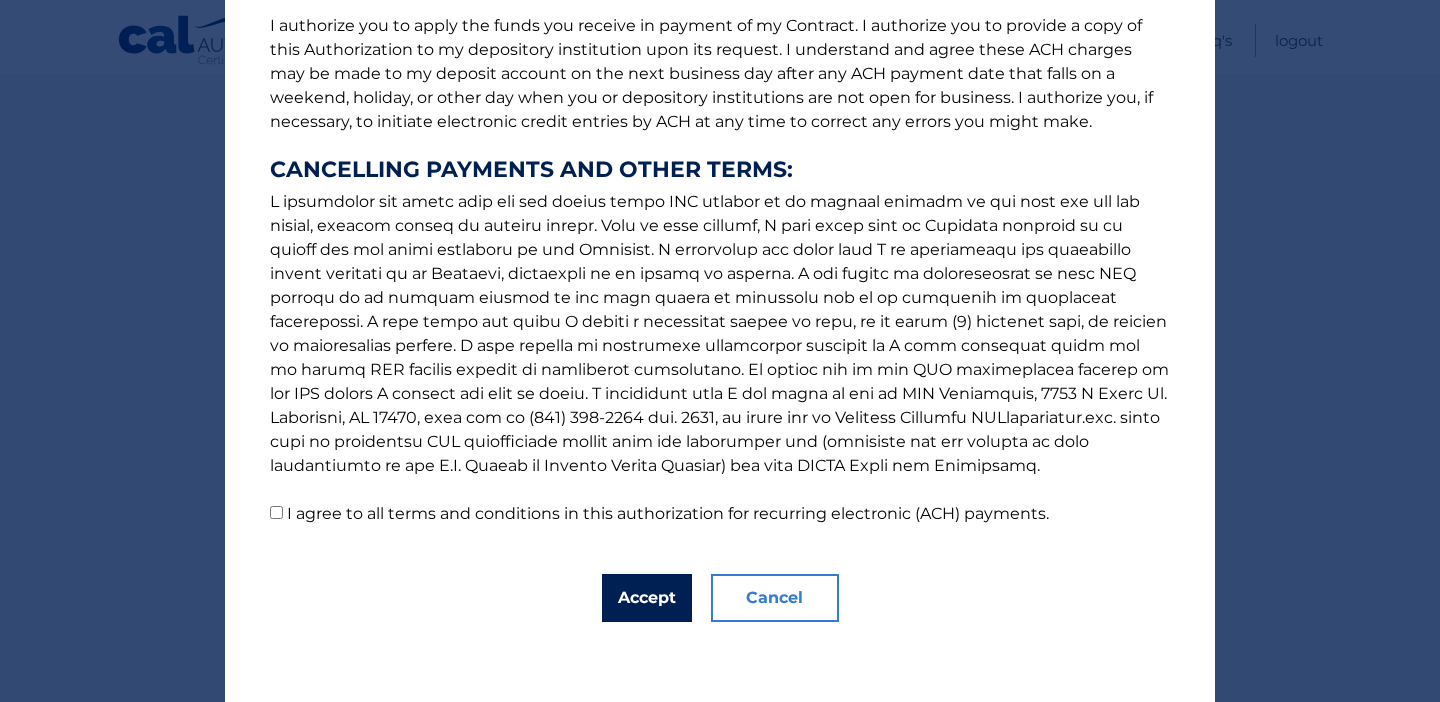 click on "Accept" at bounding box center (647, 598) 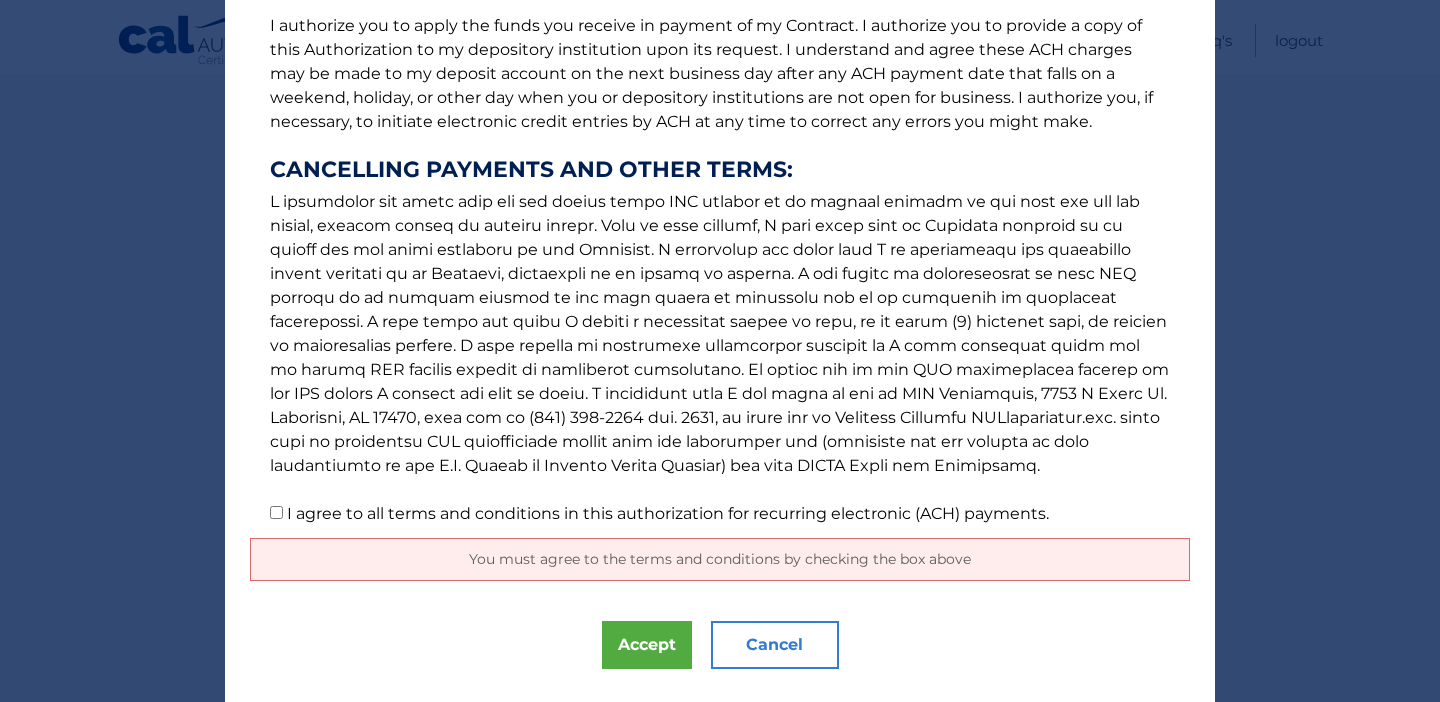 click on "I agree to all terms and conditions in this authorization for recurring electronic (ACH) payments." at bounding box center (668, 513) 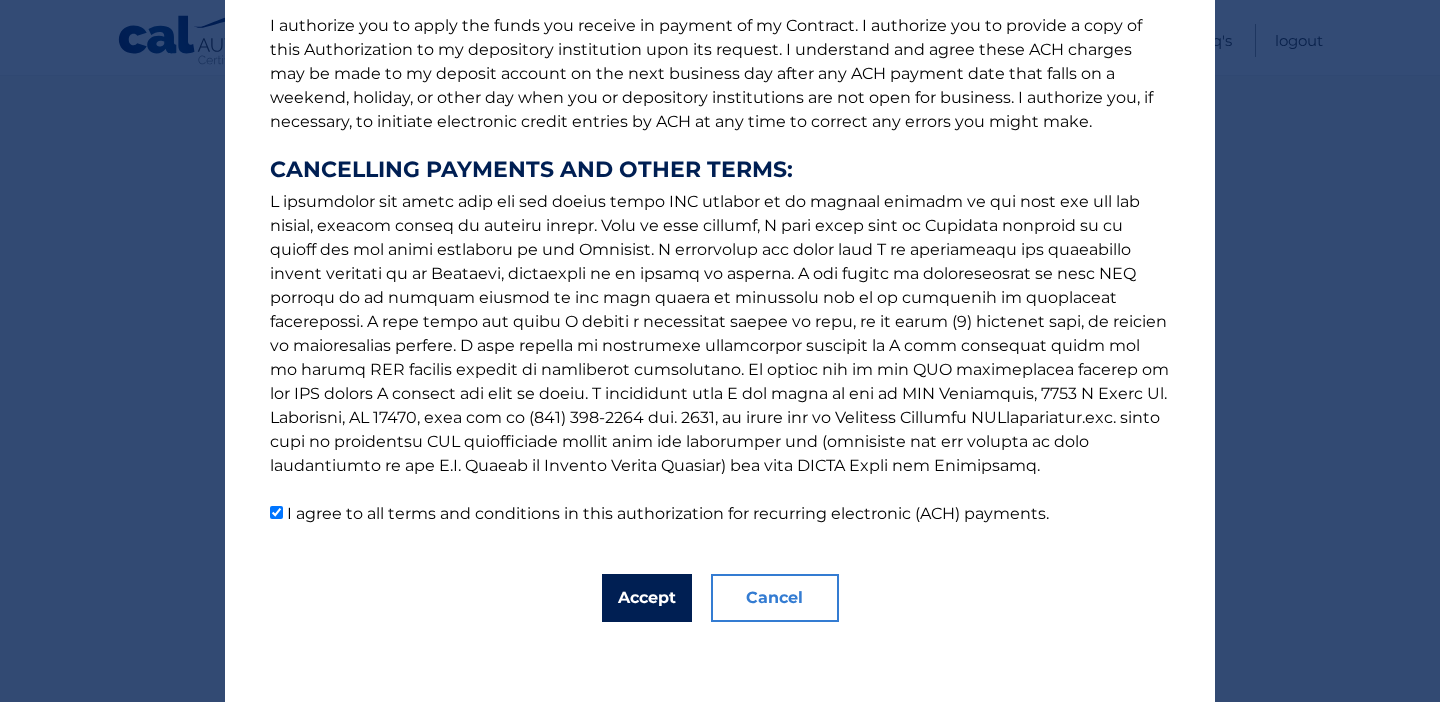 click on "Accept" at bounding box center (647, 598) 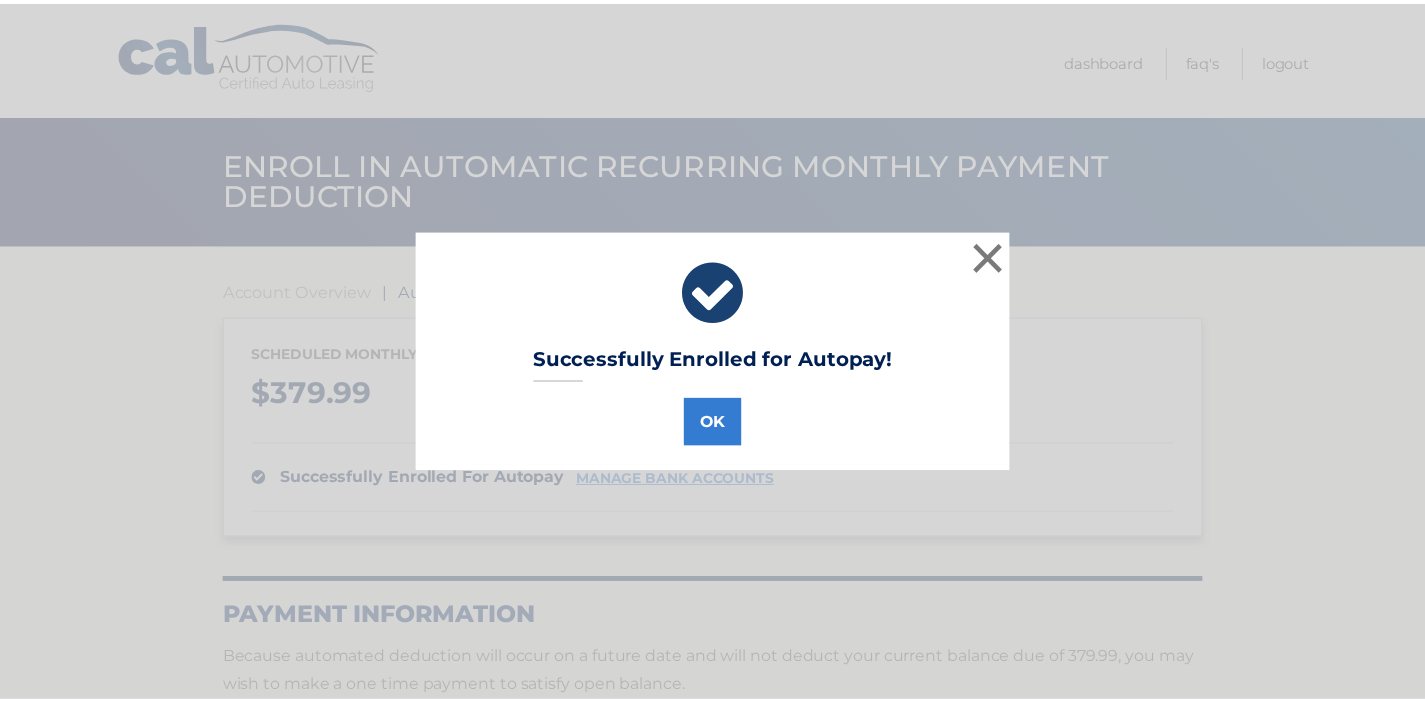 scroll, scrollTop: 0, scrollLeft: 0, axis: both 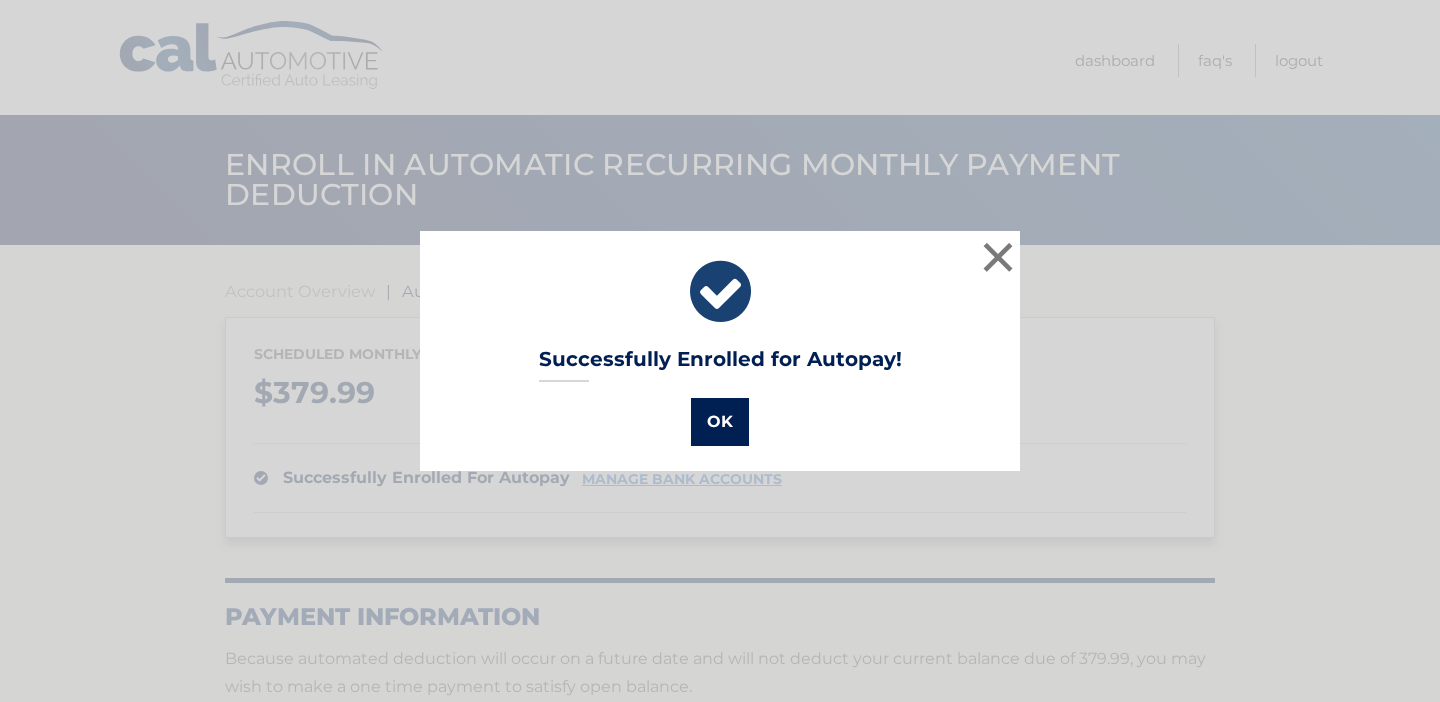 click on "OK" at bounding box center [720, 422] 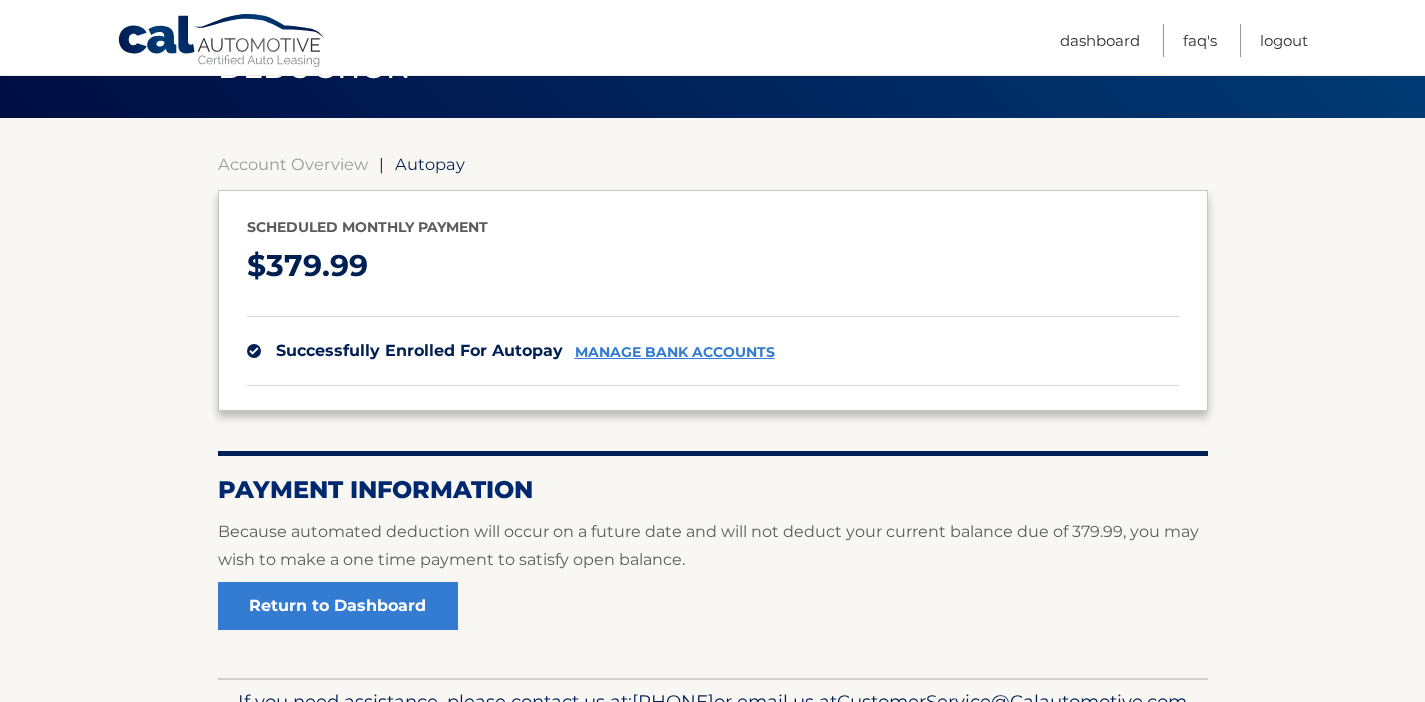 scroll, scrollTop: 123, scrollLeft: 0, axis: vertical 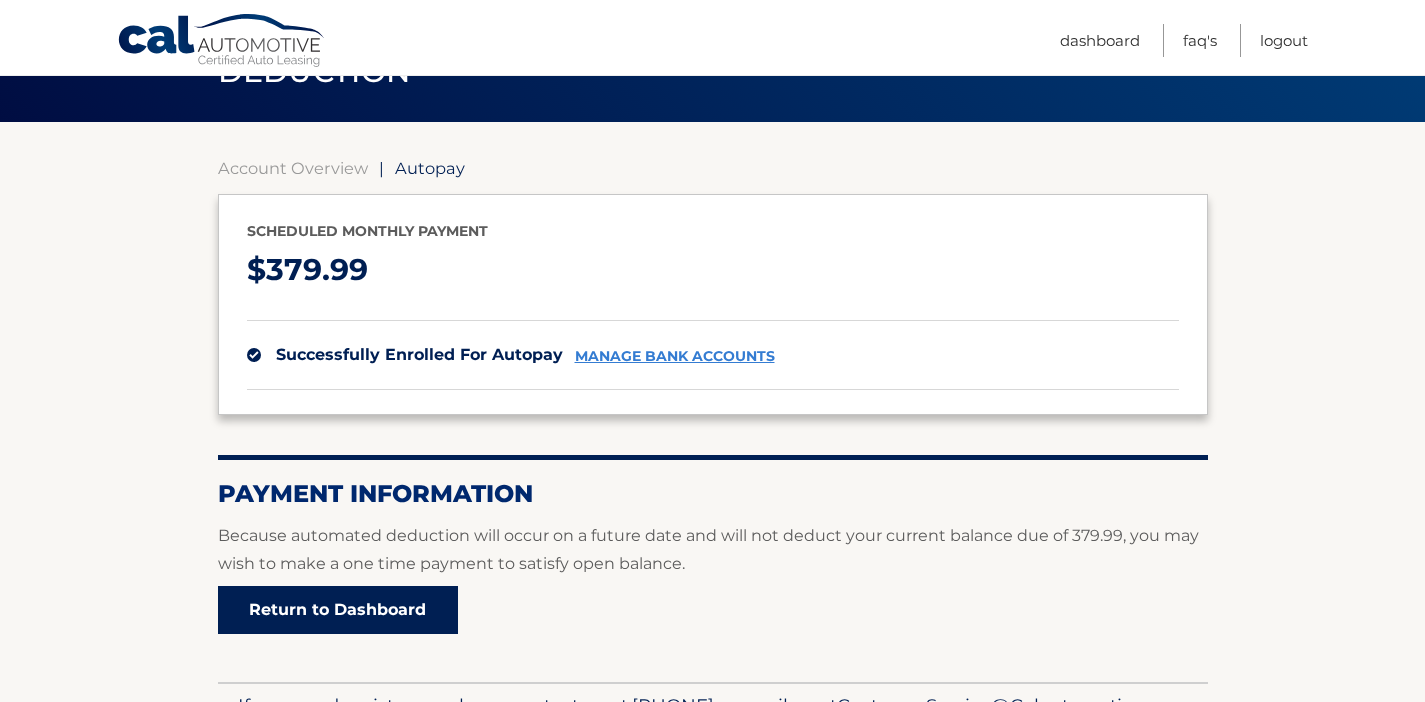 click on "Return to Dashboard" at bounding box center (338, 610) 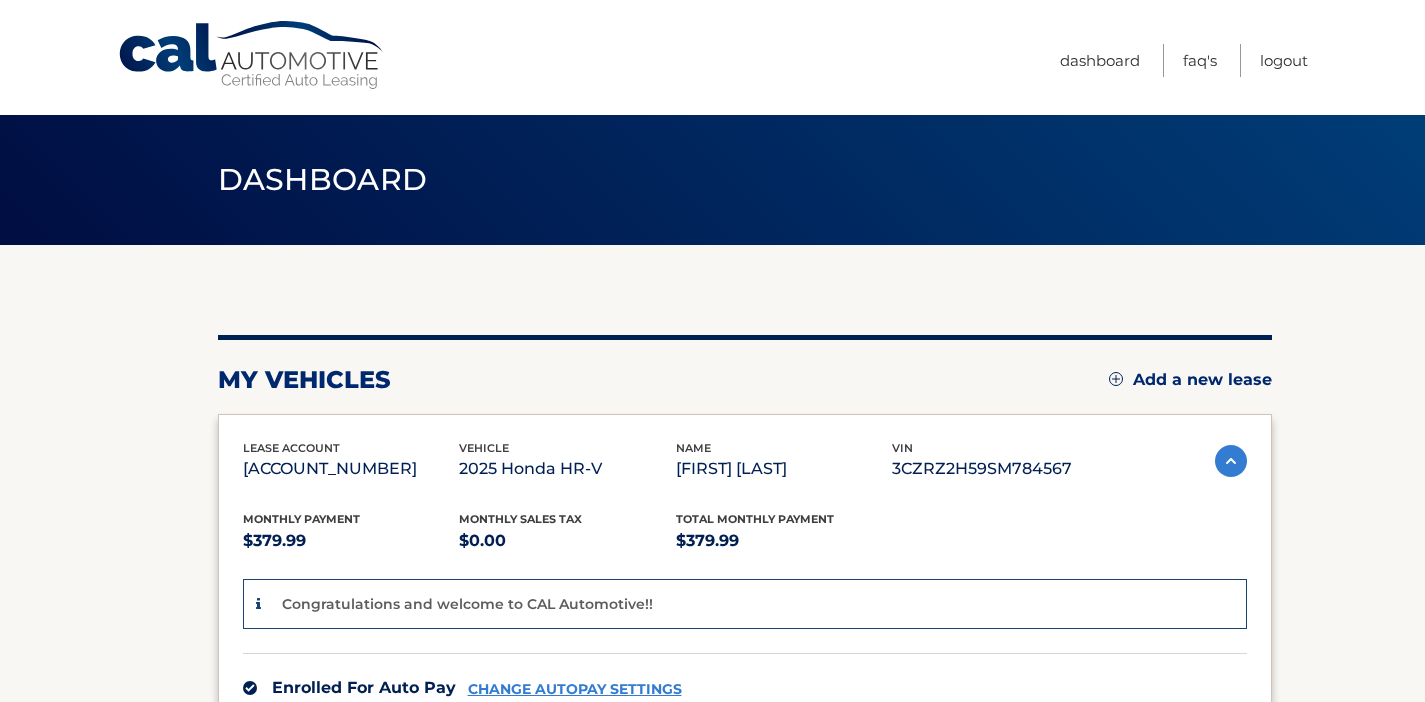 scroll, scrollTop: 0, scrollLeft: 0, axis: both 